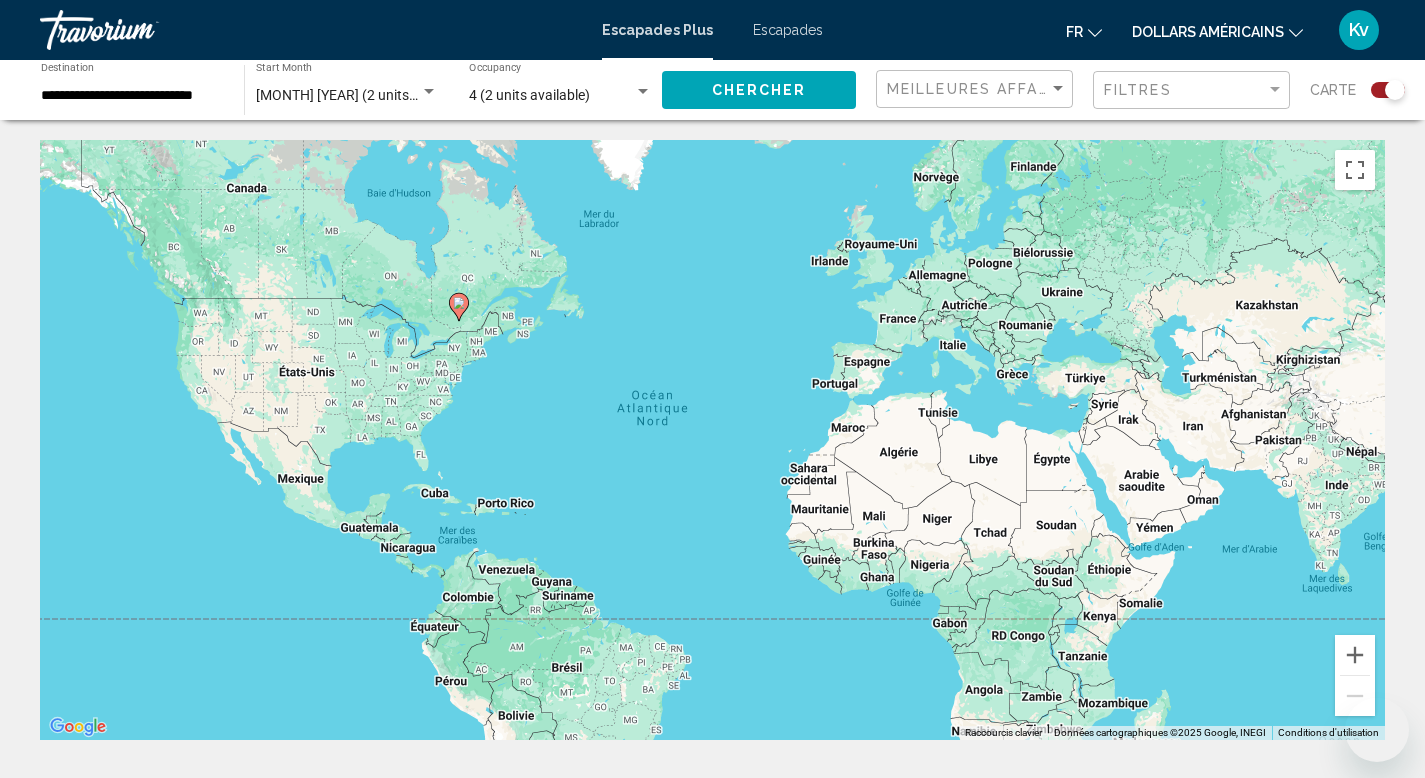 scroll, scrollTop: 29, scrollLeft: 0, axis: vertical 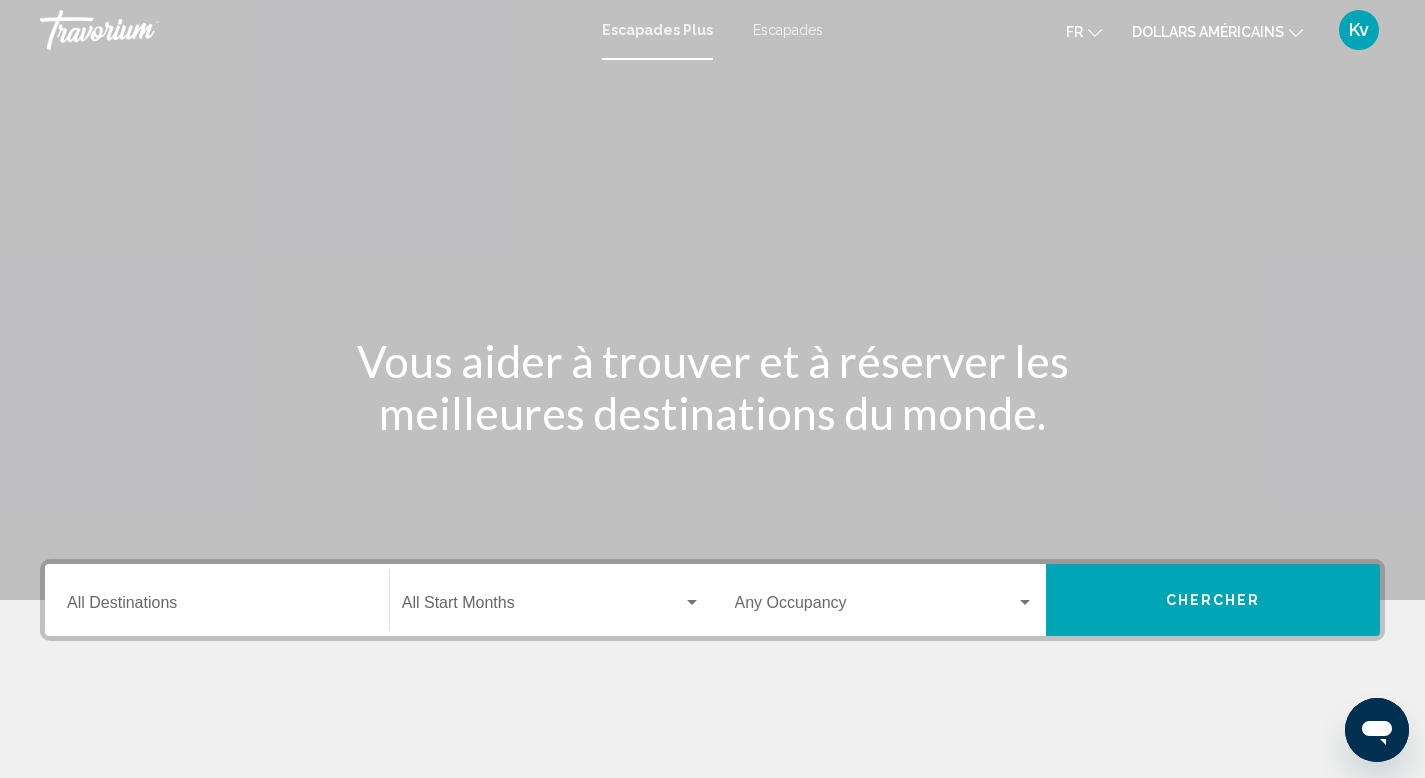click on "dollars américains" 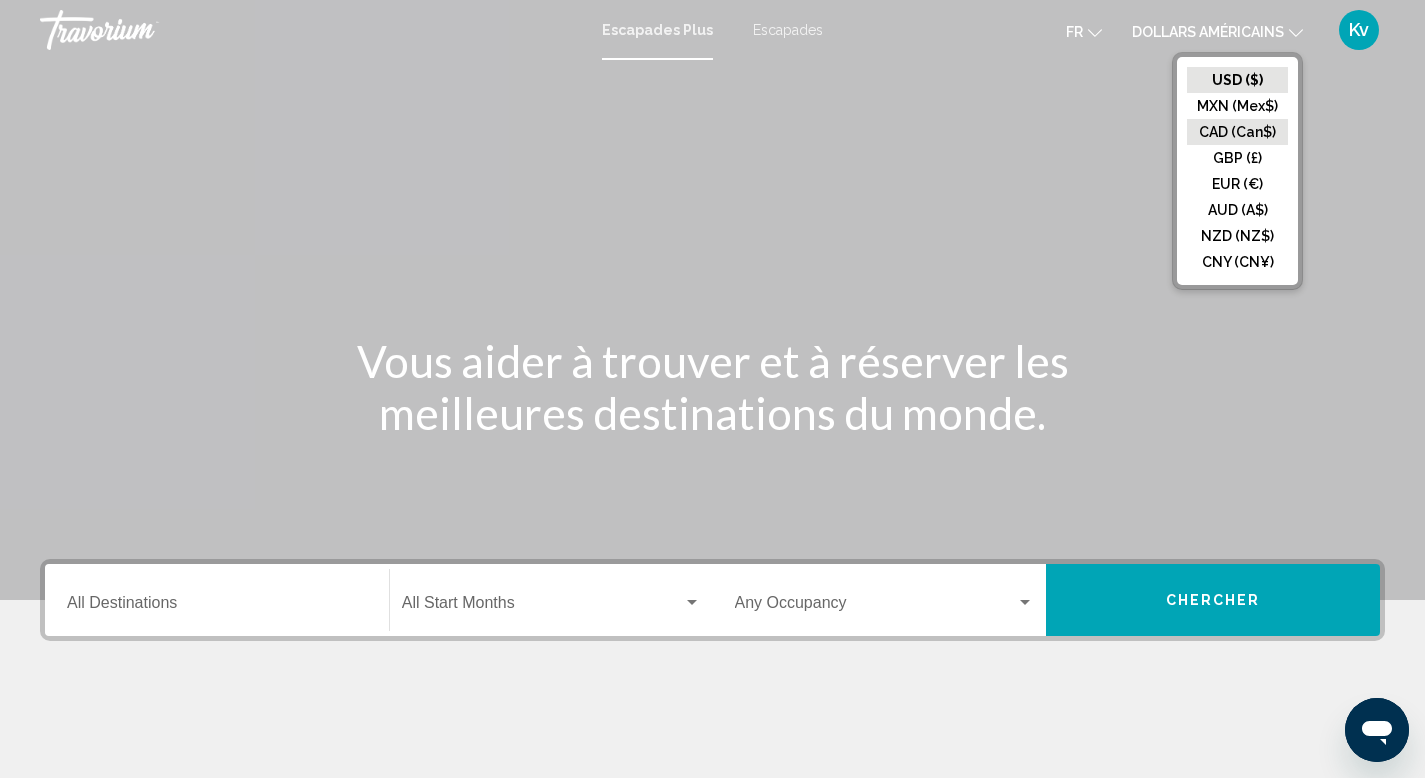 click on "CAD (Can$)" 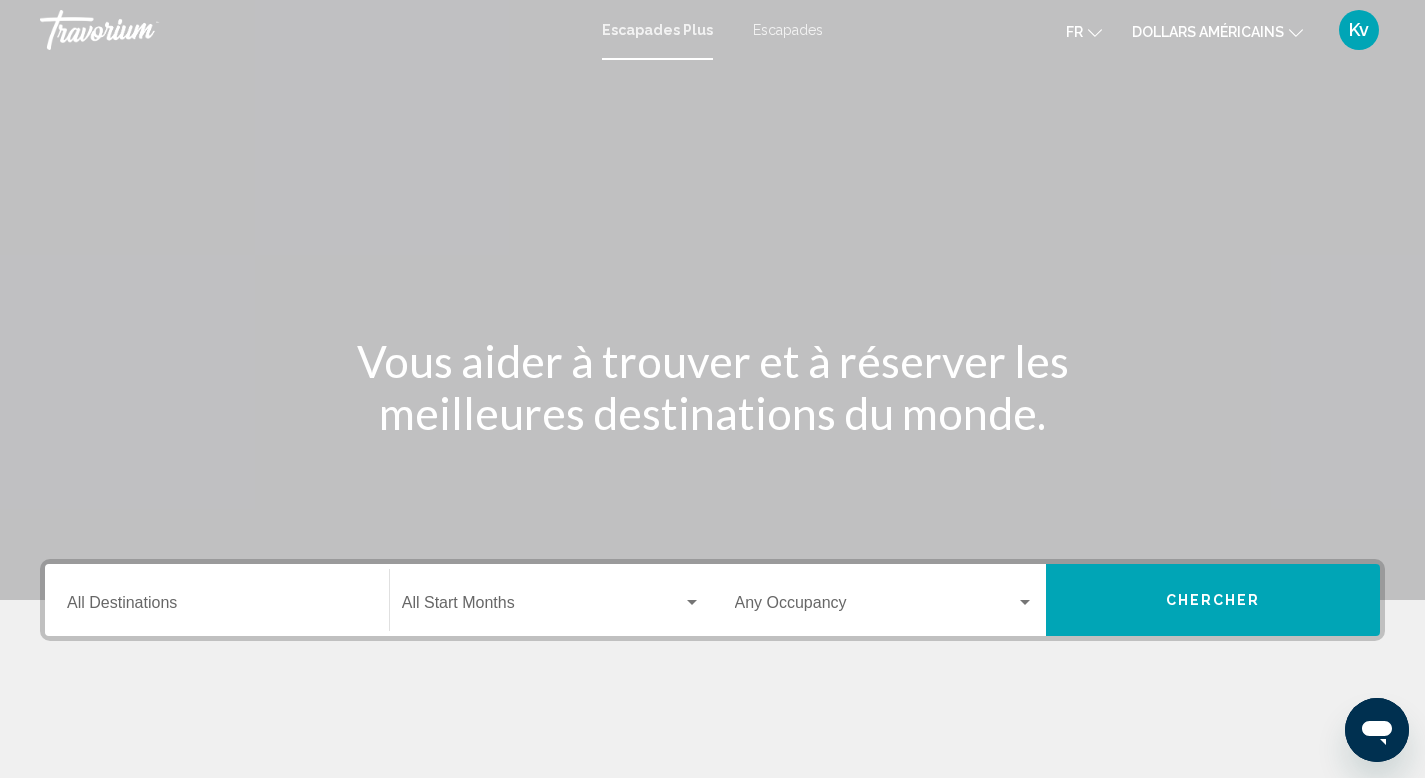 click on "Destination All Destinations" at bounding box center [217, 607] 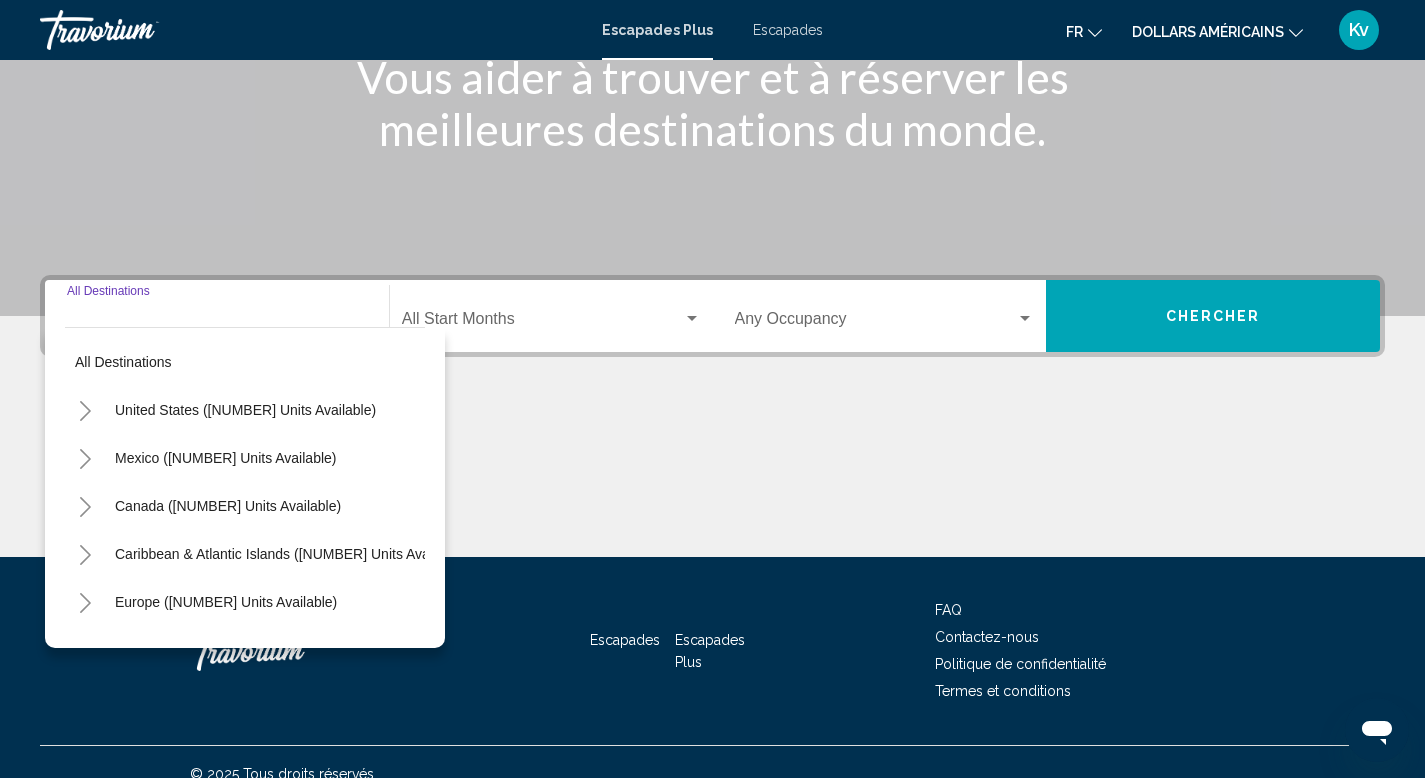 scroll, scrollTop: 308, scrollLeft: 0, axis: vertical 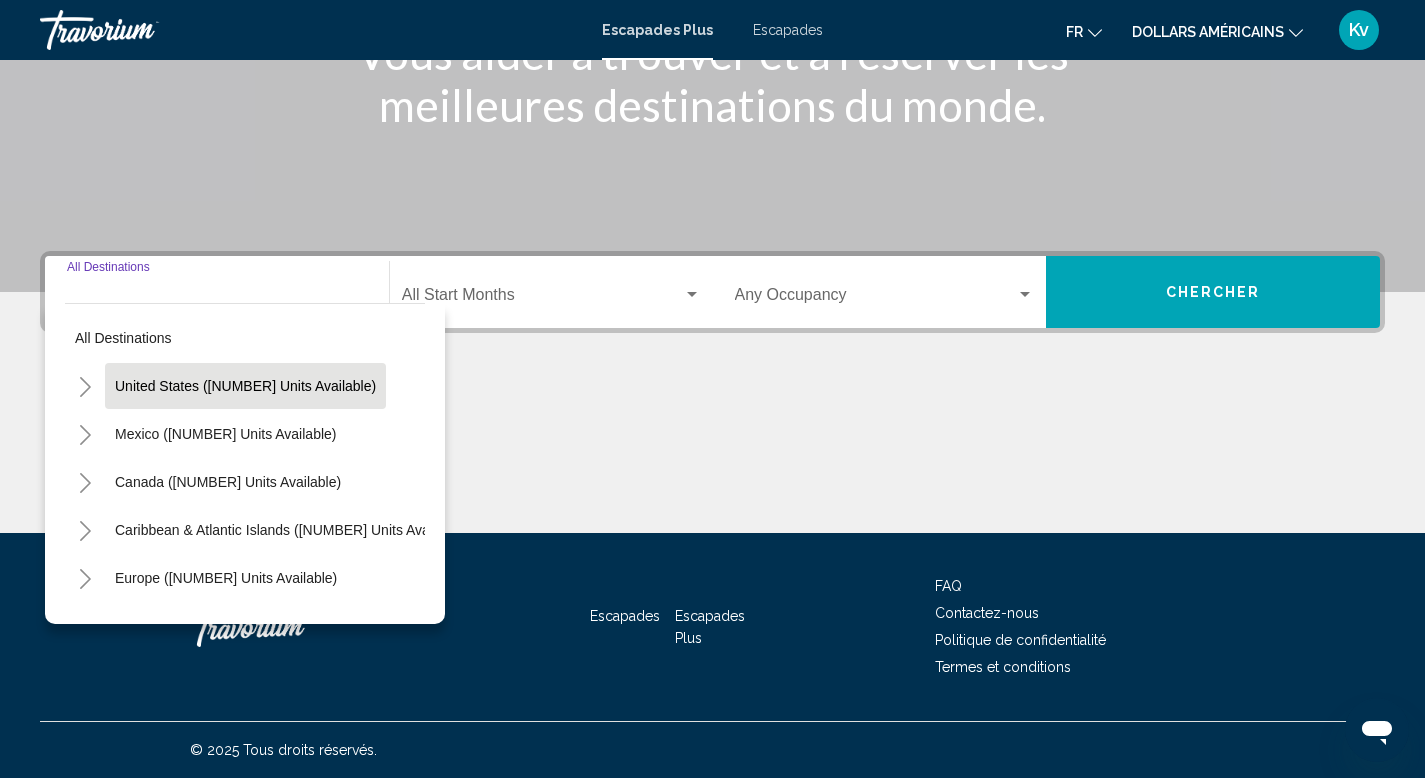 click on "United States ([NUMBER] units available)" at bounding box center (225, 434) 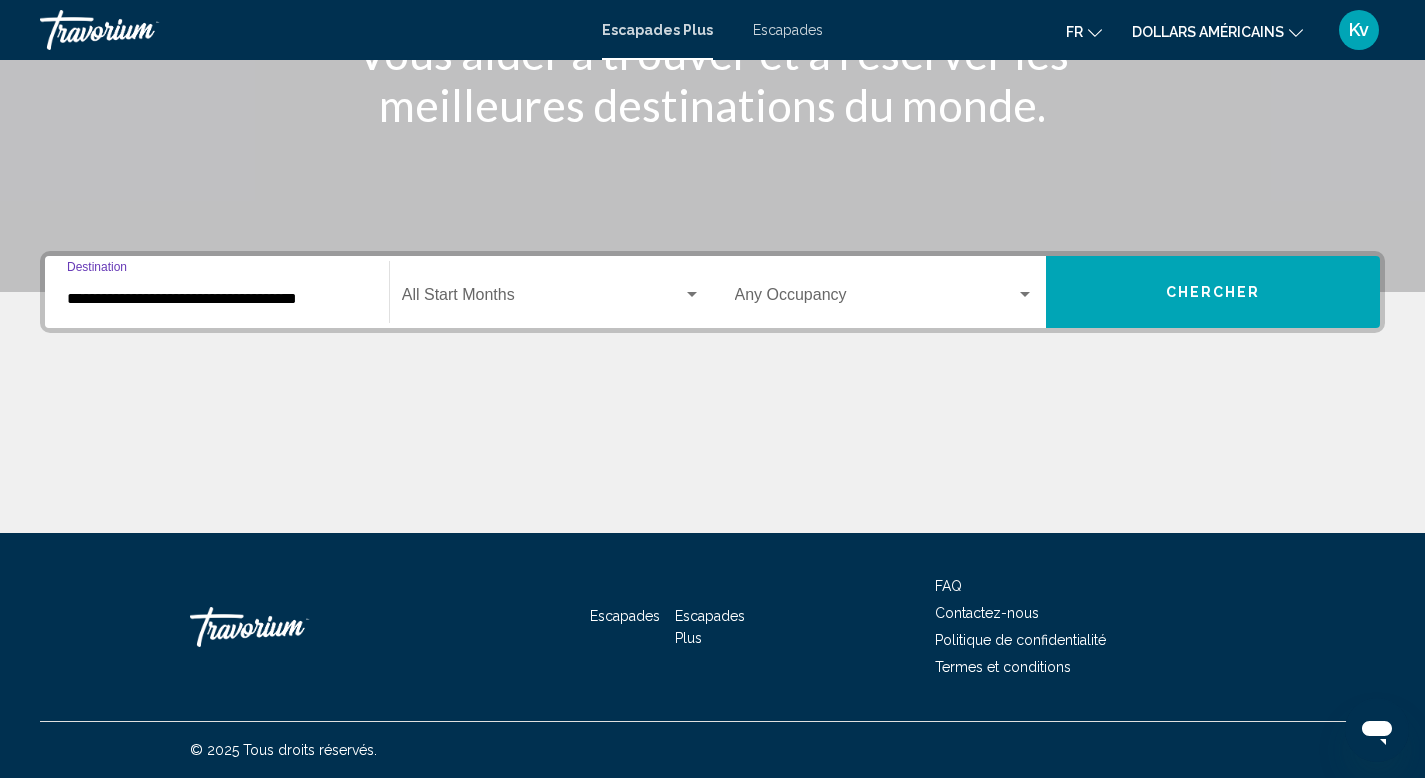 click at bounding box center [542, 299] 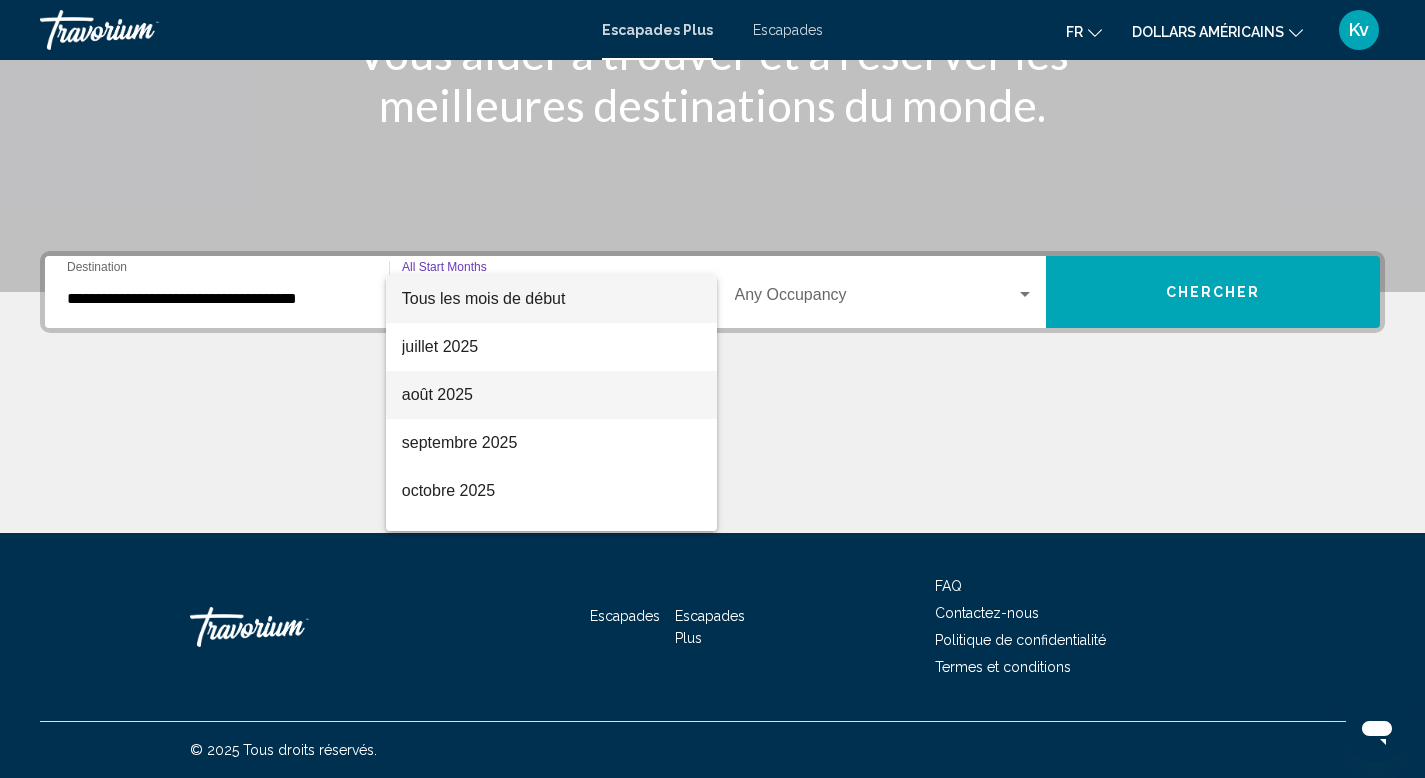 click on "août 2025" at bounding box center (551, 395) 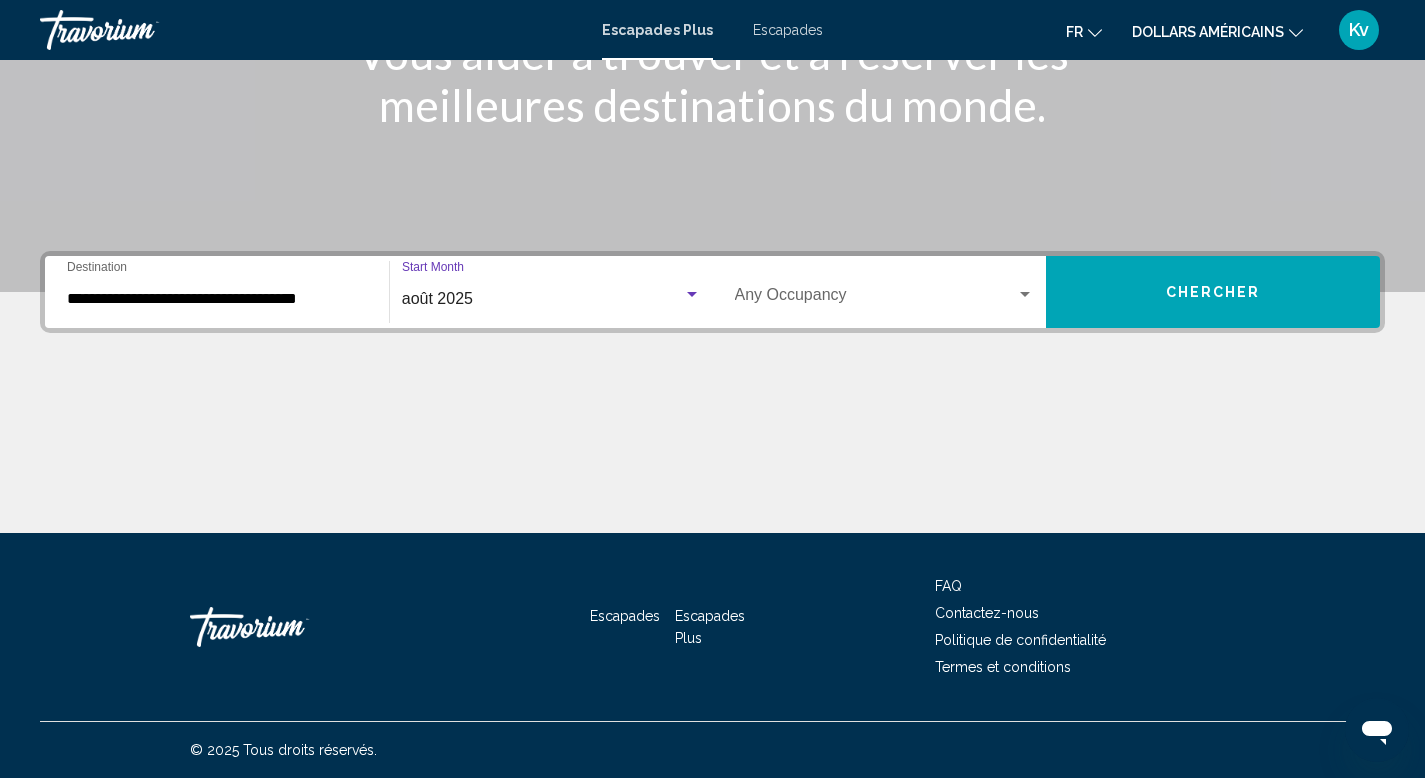 click at bounding box center [876, 299] 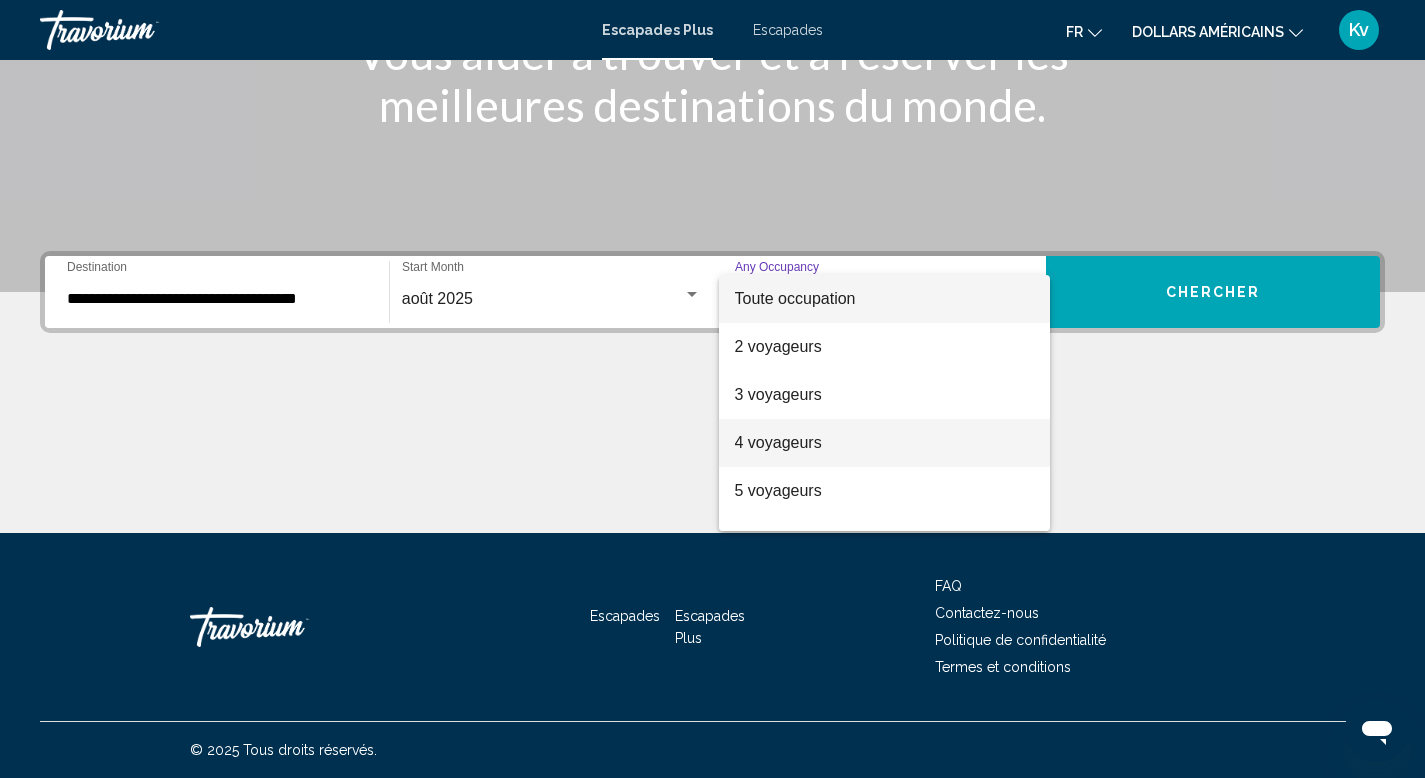 click on "4 voyageurs" at bounding box center (885, 443) 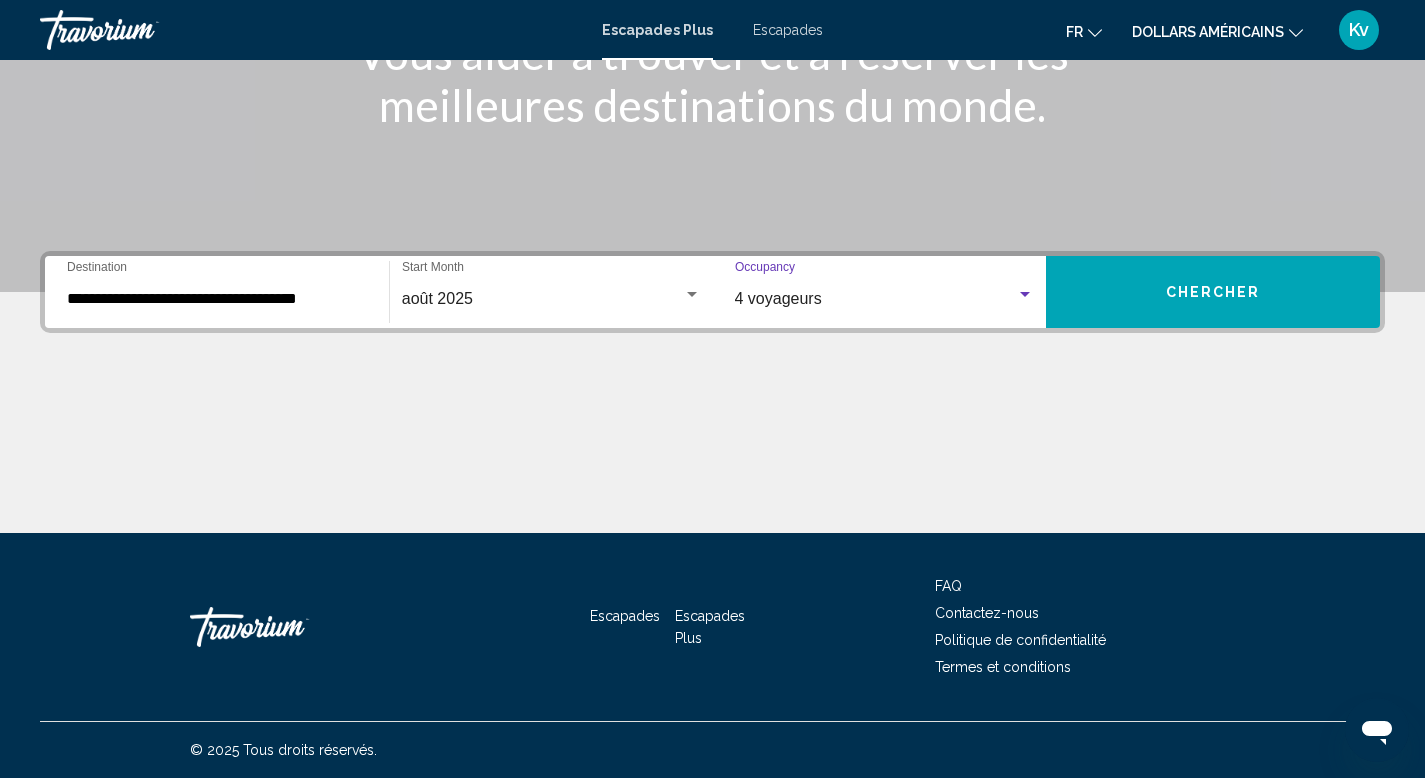 click on "Chercher" at bounding box center (1213, 292) 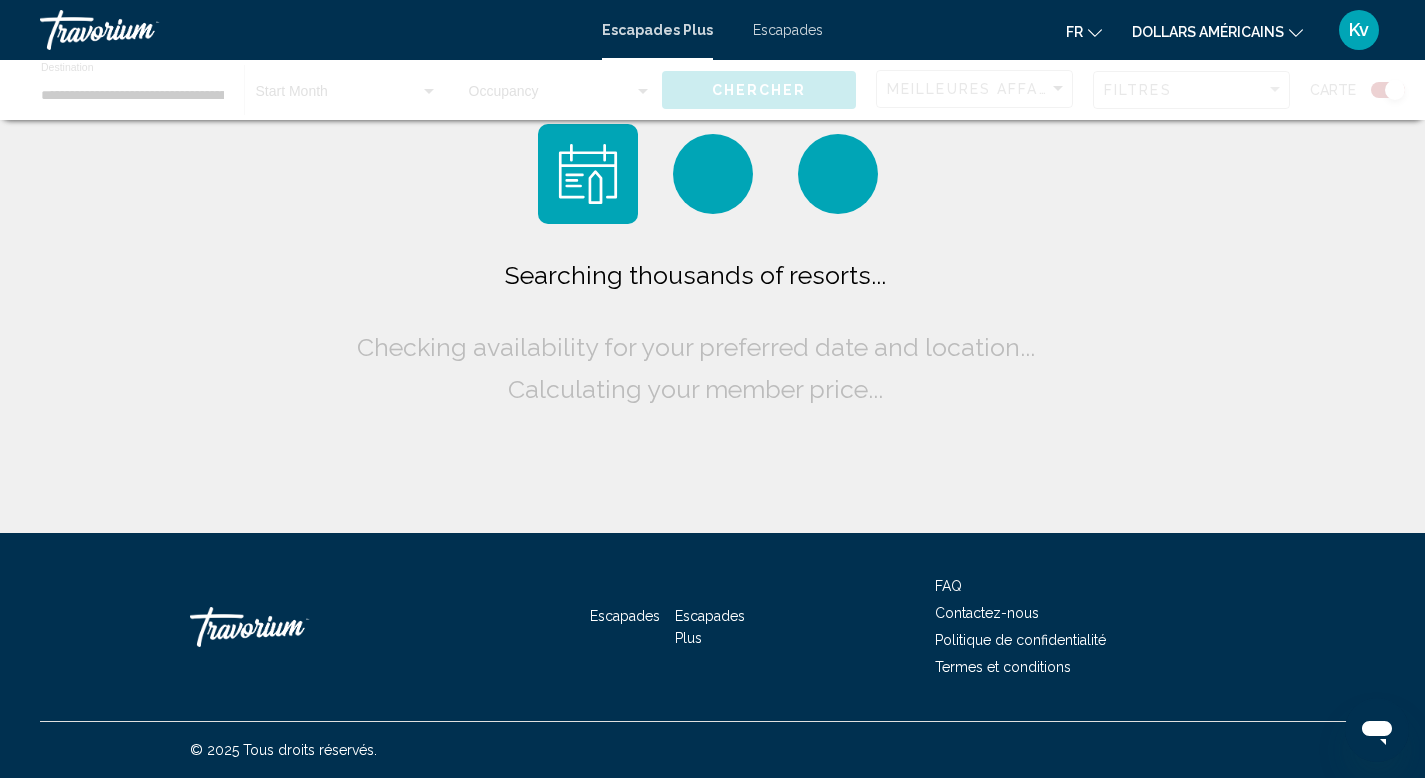scroll, scrollTop: 0, scrollLeft: 0, axis: both 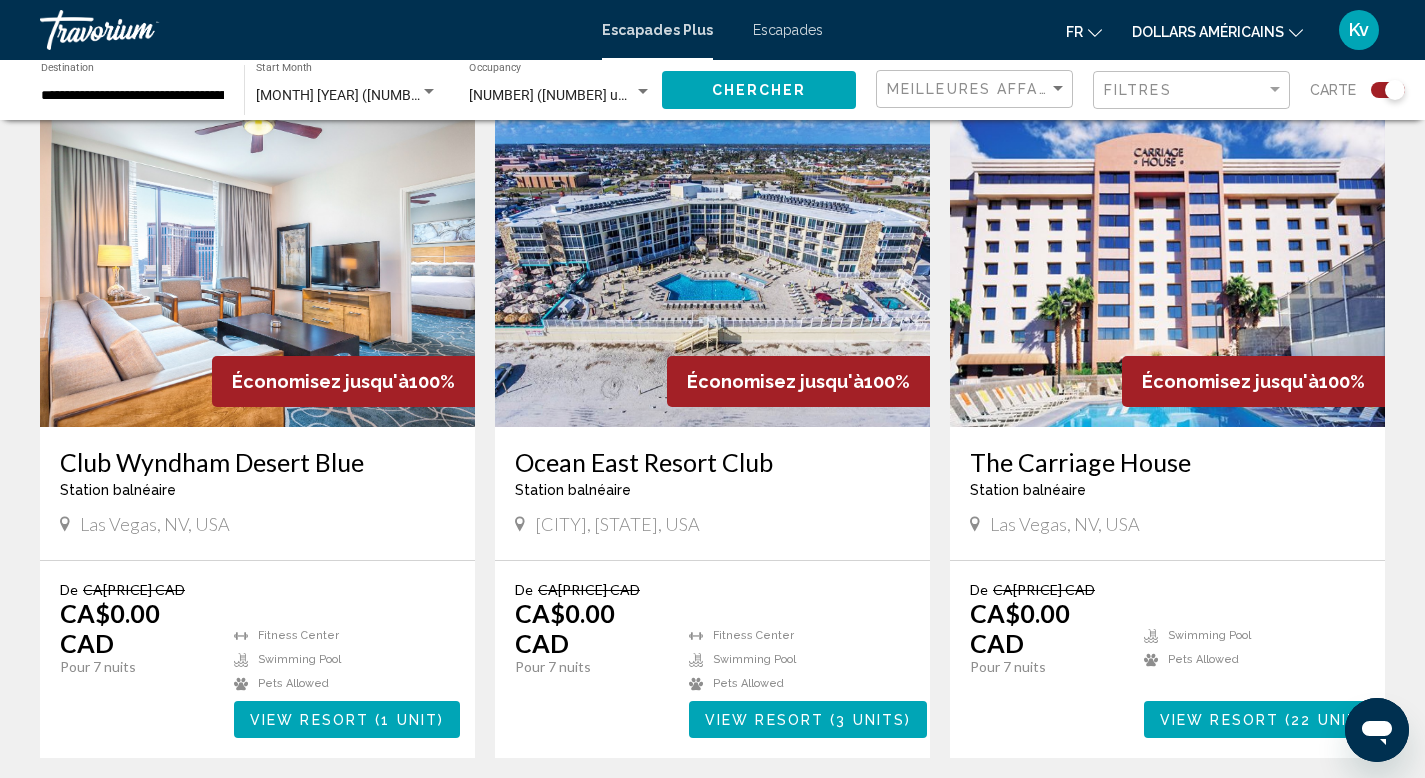 click at bounding box center (1167, 267) 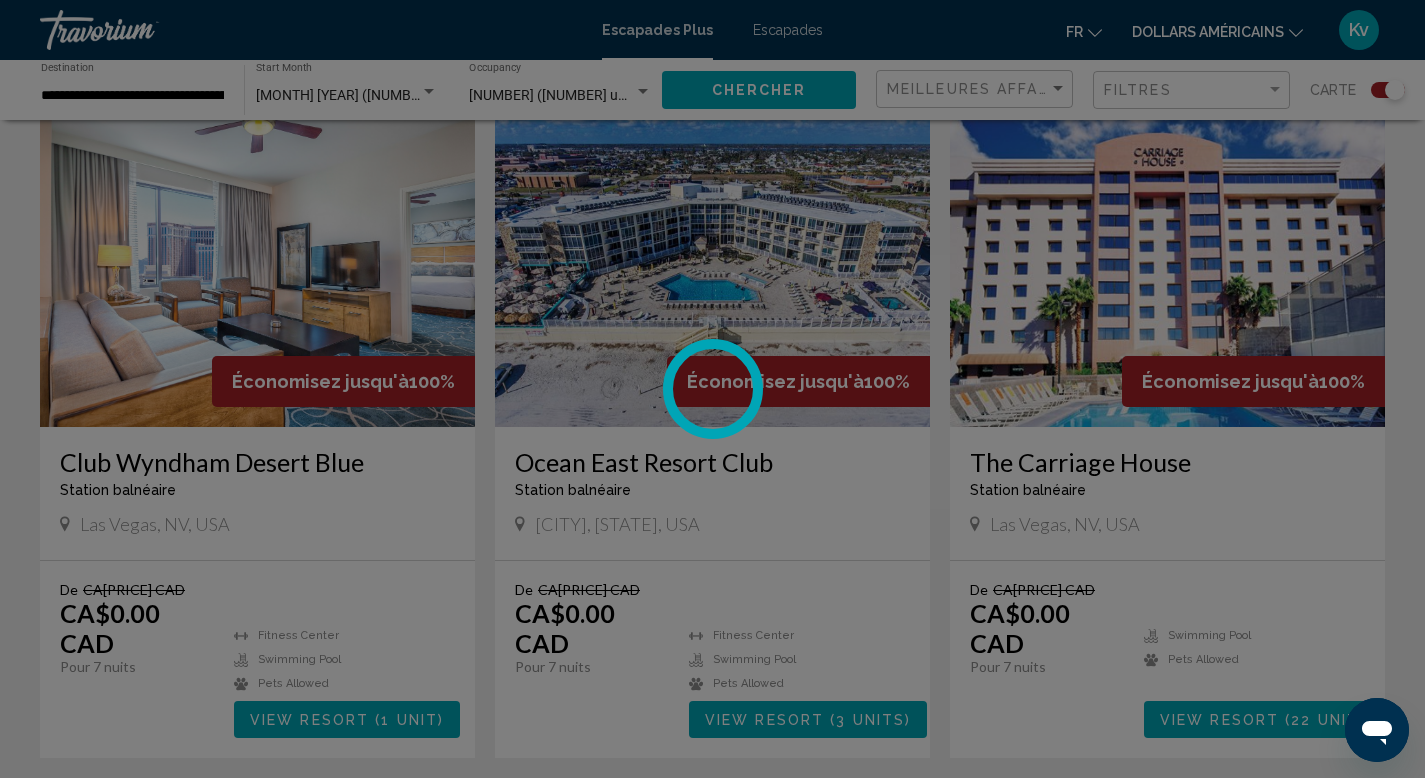 scroll, scrollTop: 0, scrollLeft: 0, axis: both 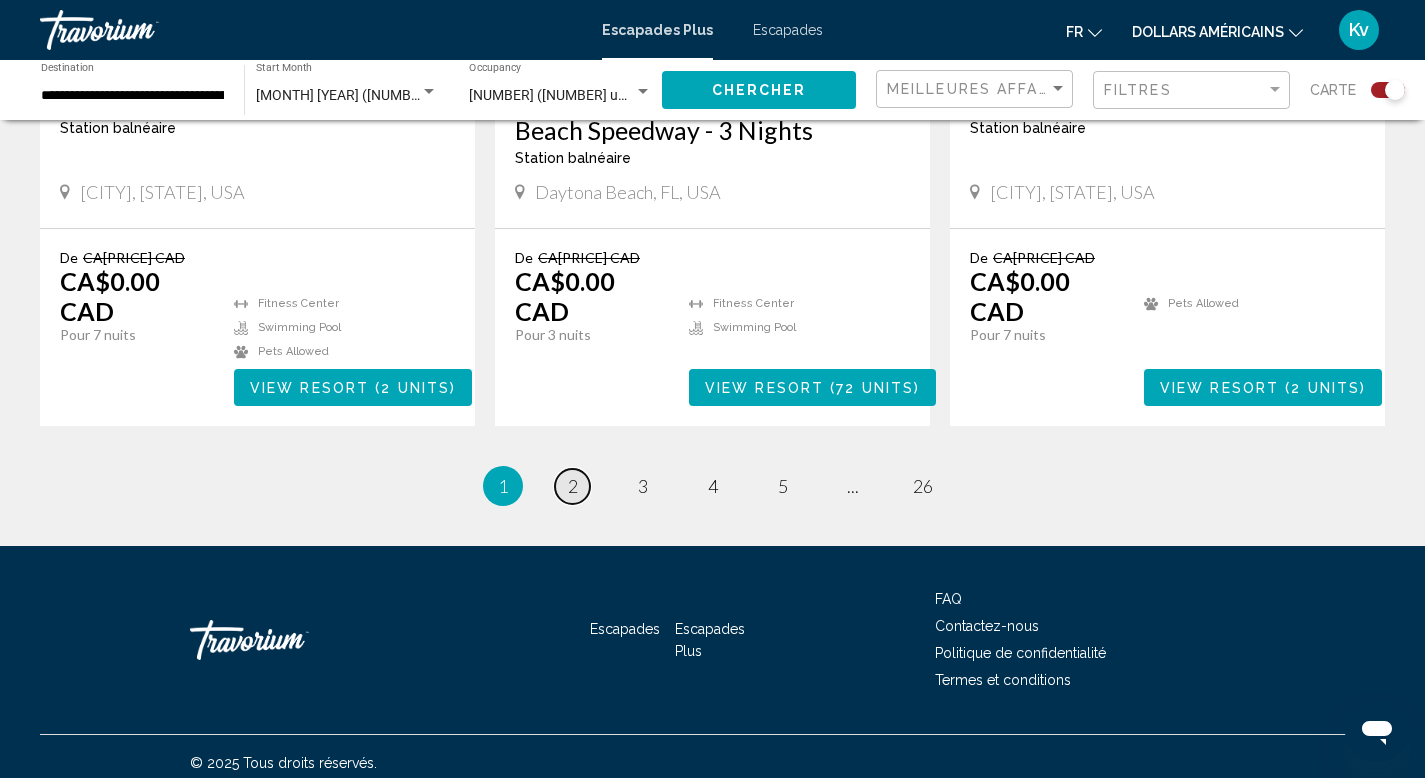 click on "2" at bounding box center (573, 486) 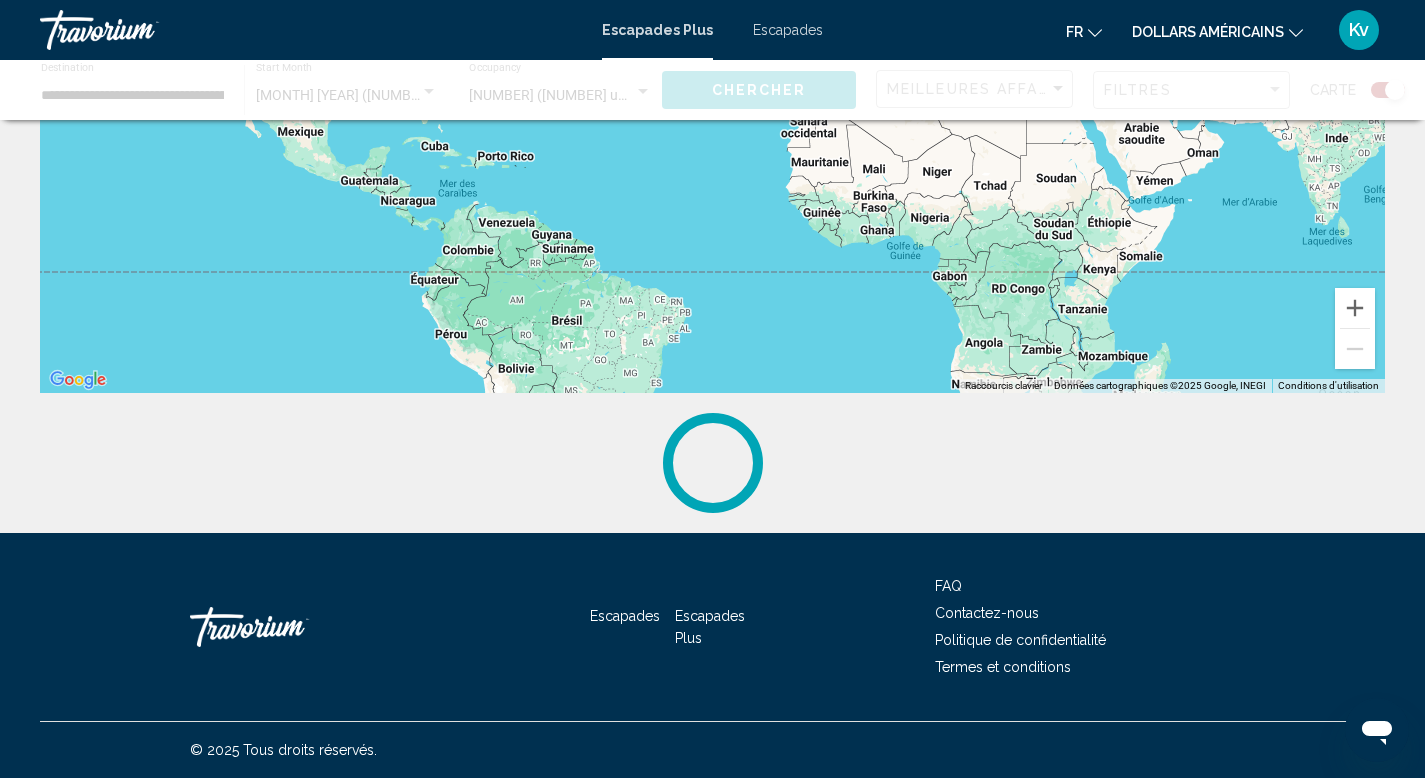 scroll, scrollTop: 0, scrollLeft: 0, axis: both 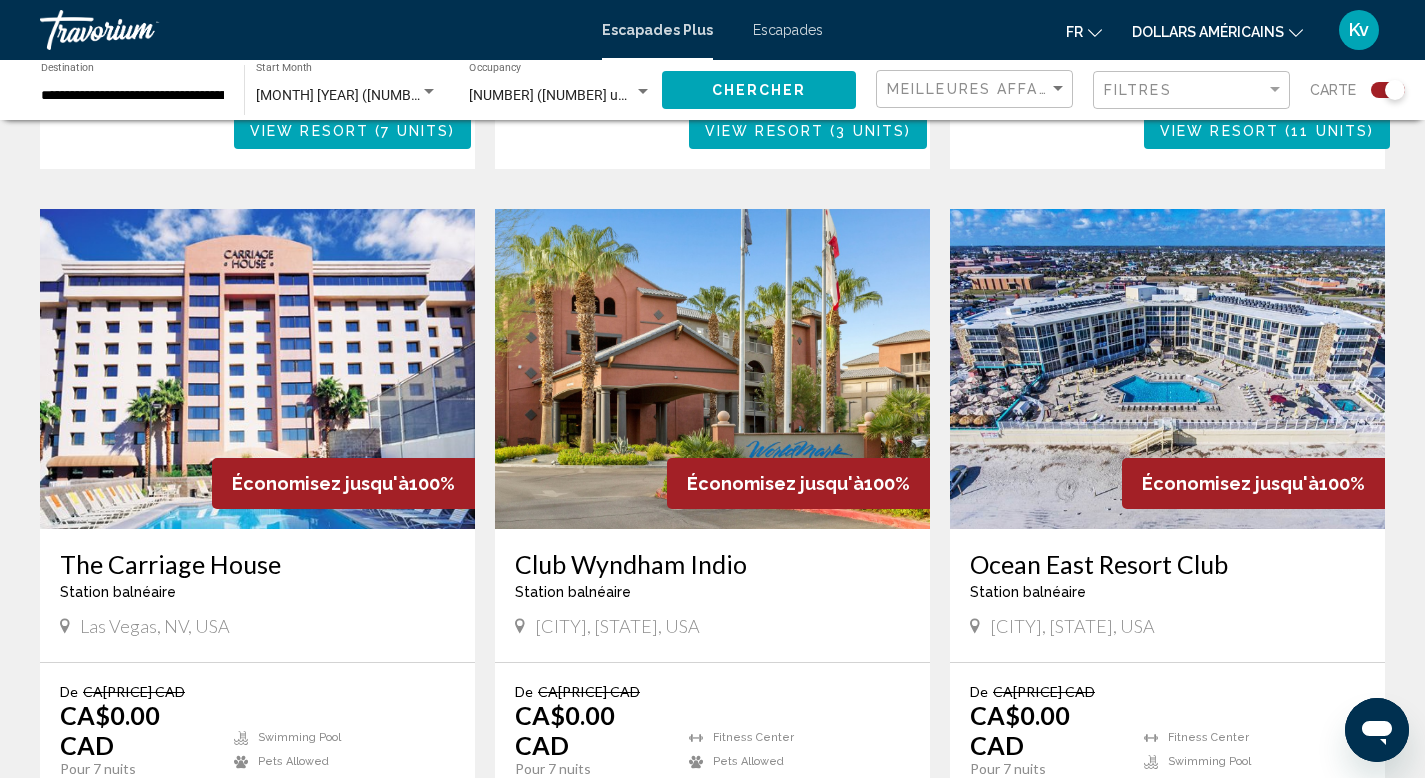 click at bounding box center [257, 369] 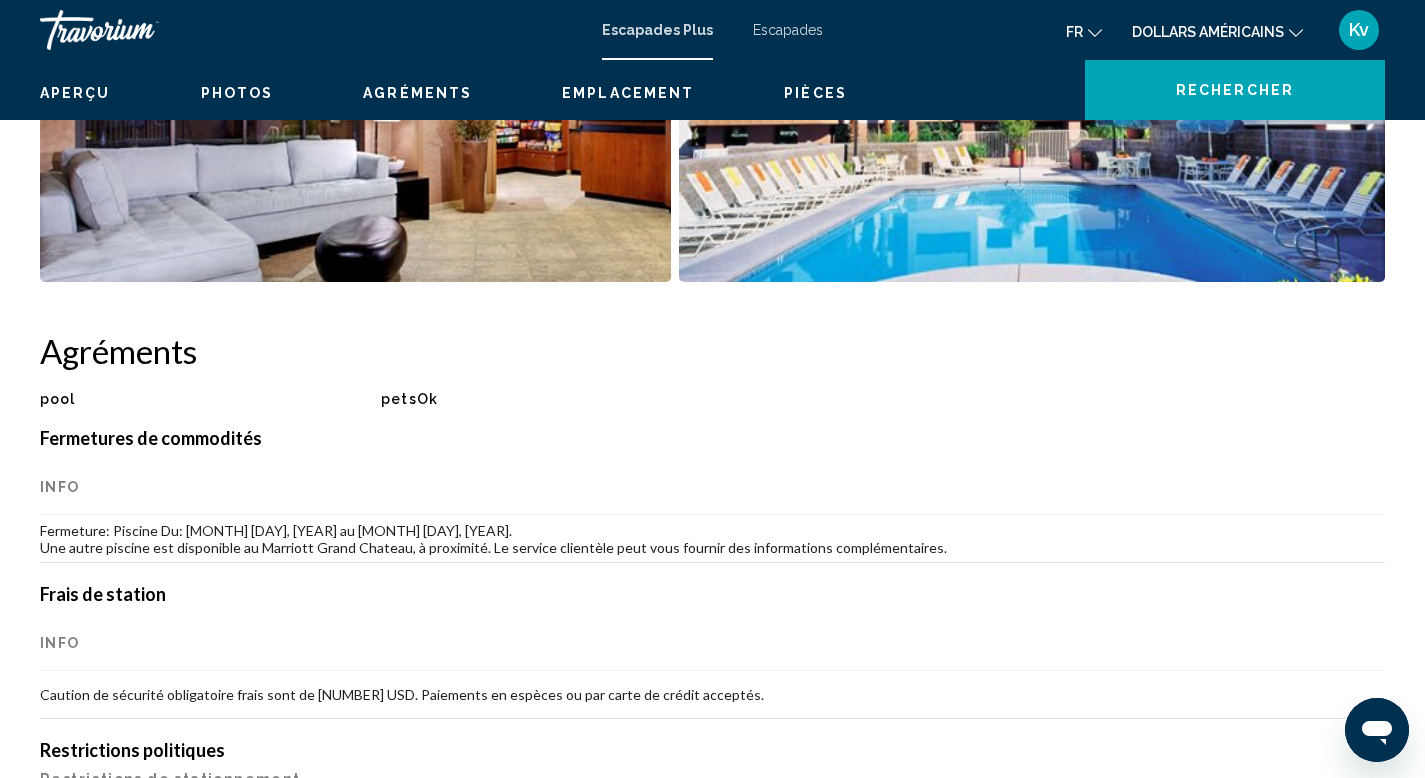 scroll, scrollTop: 0, scrollLeft: 0, axis: both 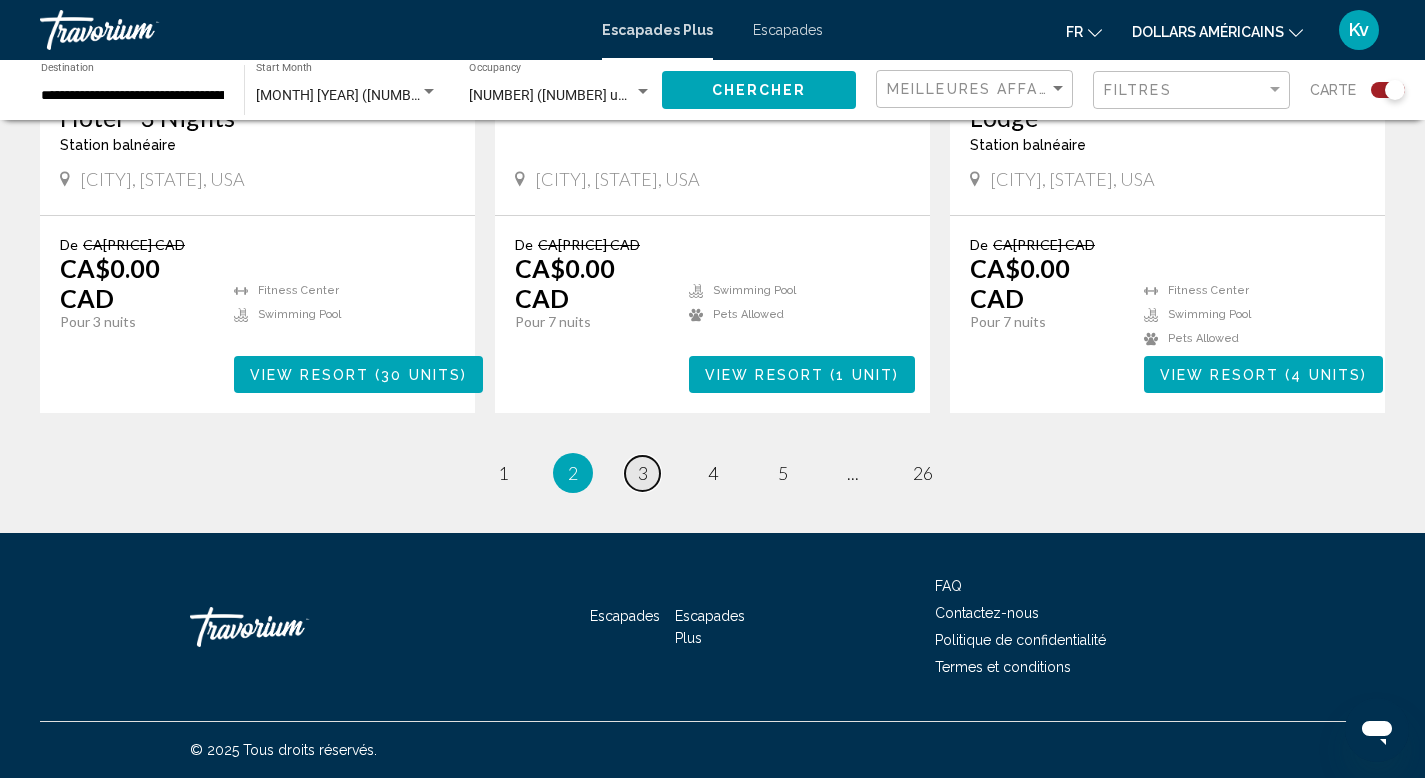 click on "3" at bounding box center [643, 473] 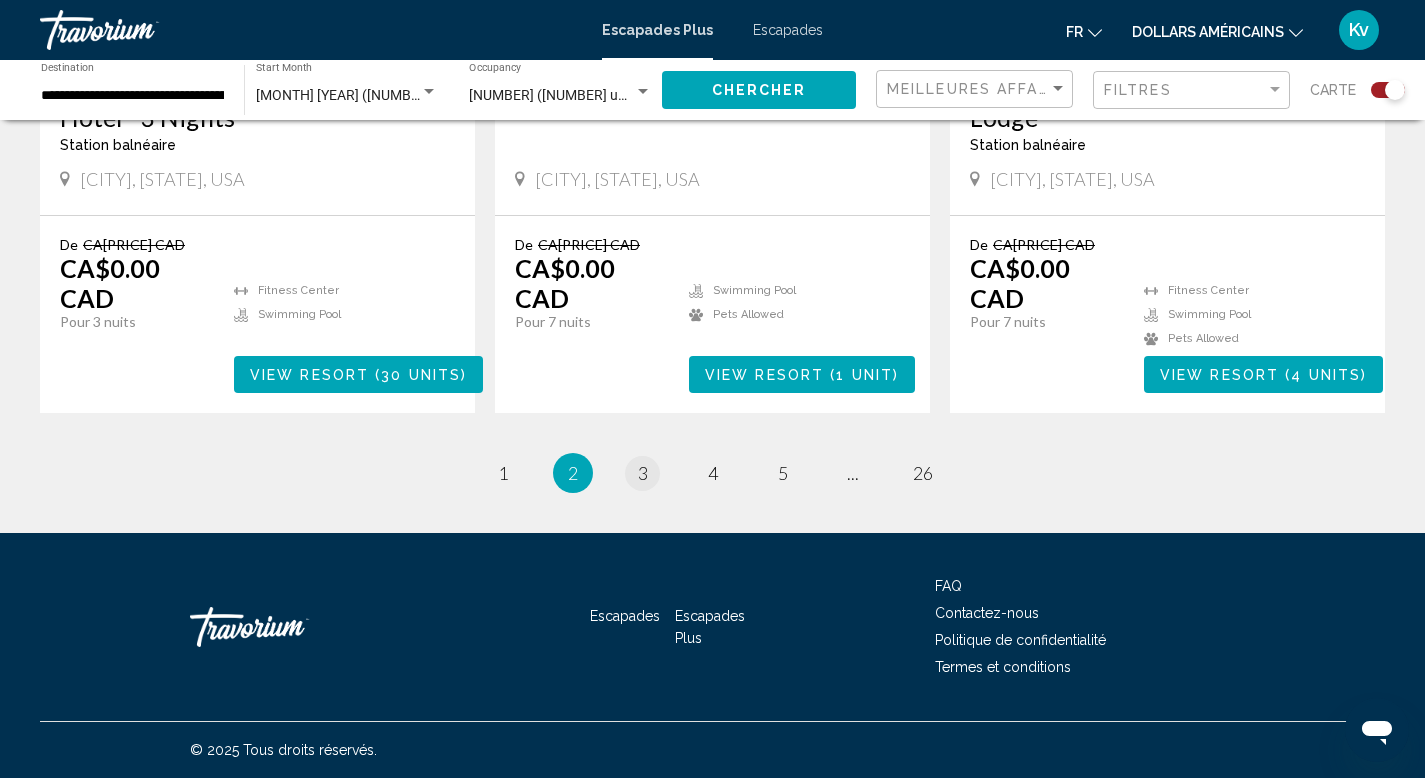 scroll, scrollTop: 0, scrollLeft: 0, axis: both 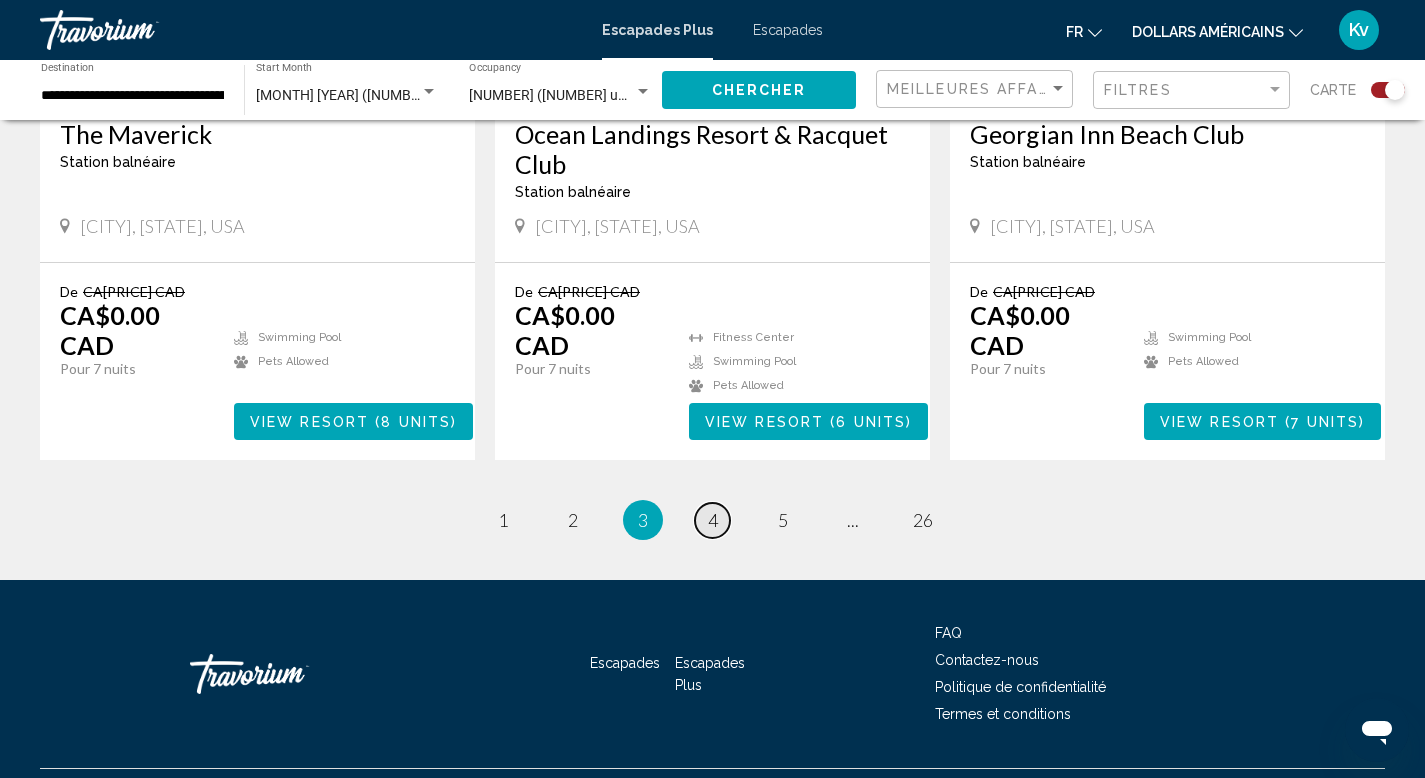 click on "4" at bounding box center (713, 520) 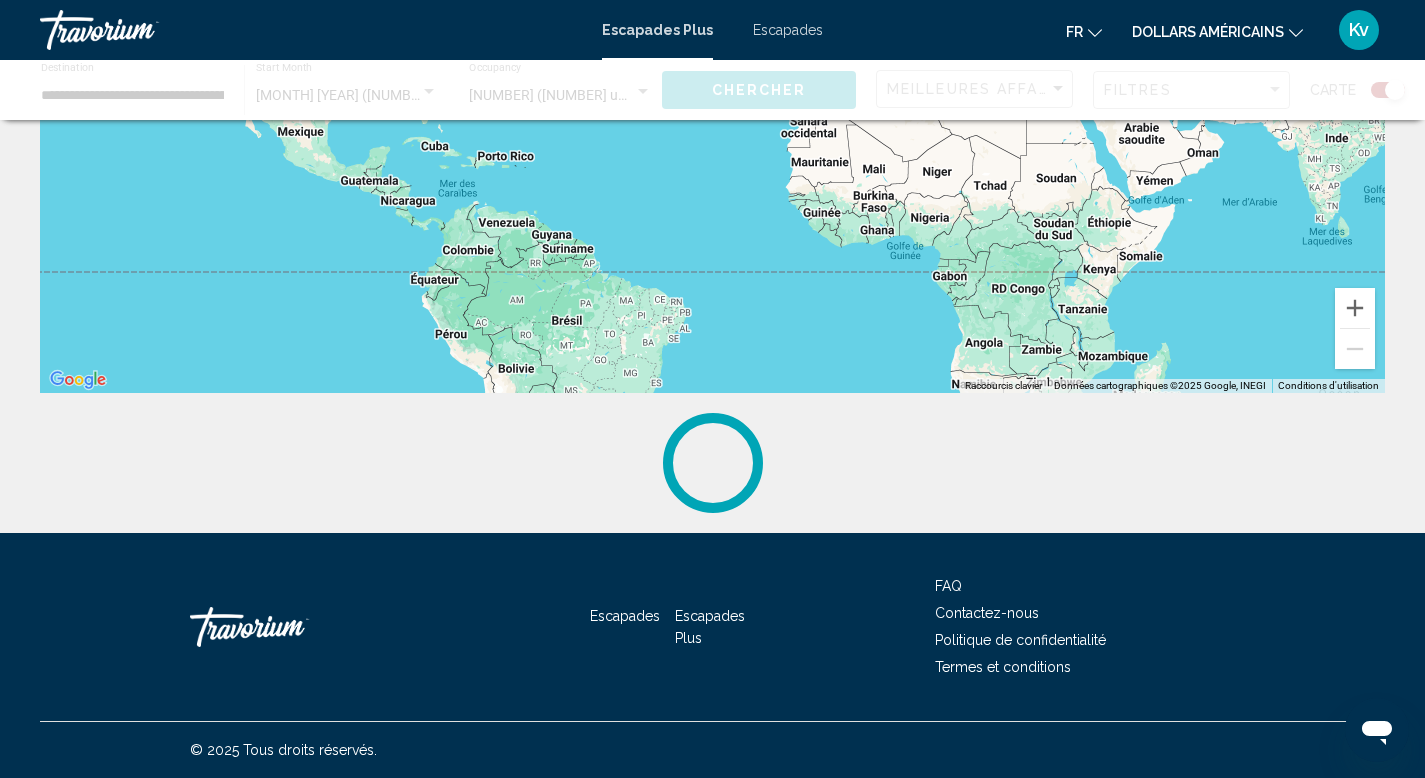 scroll, scrollTop: 0, scrollLeft: 0, axis: both 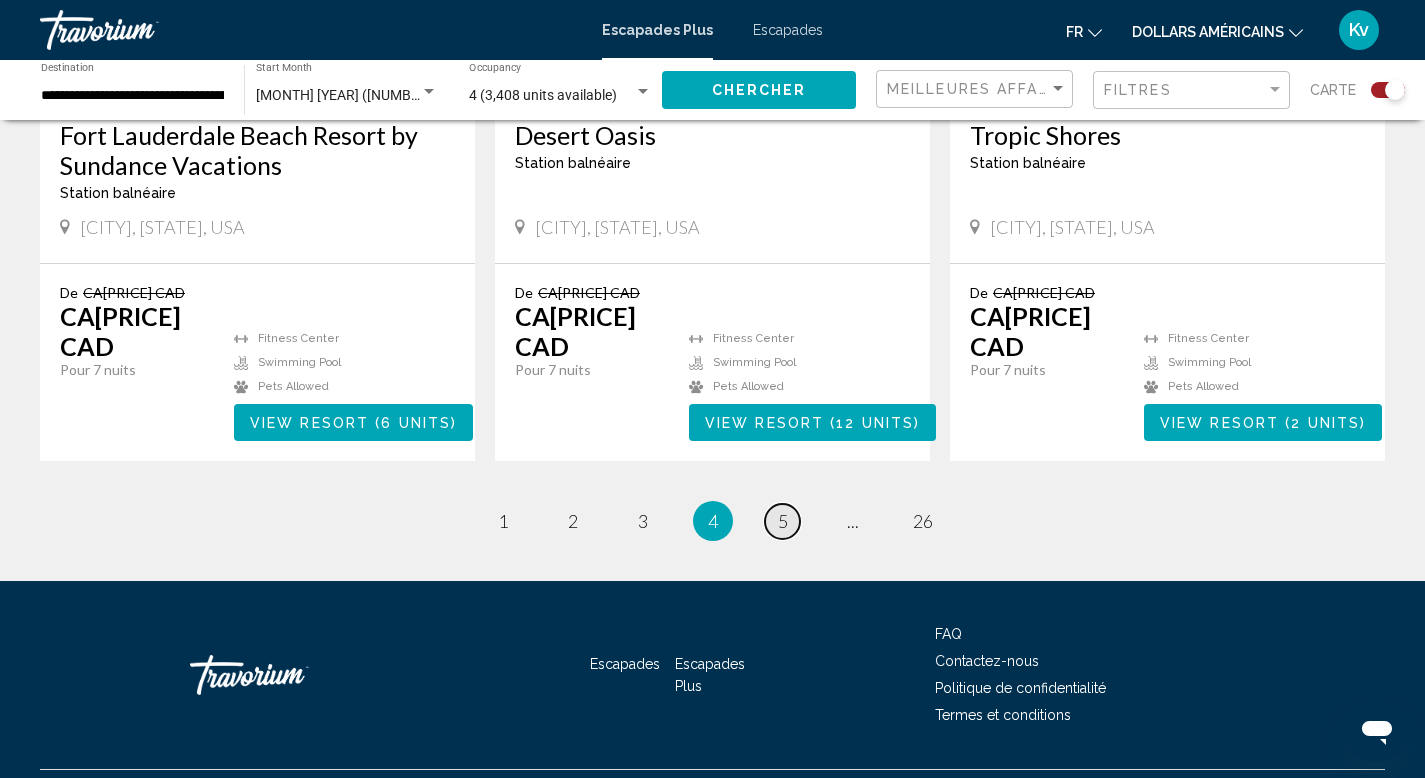 click on "5" at bounding box center [783, 521] 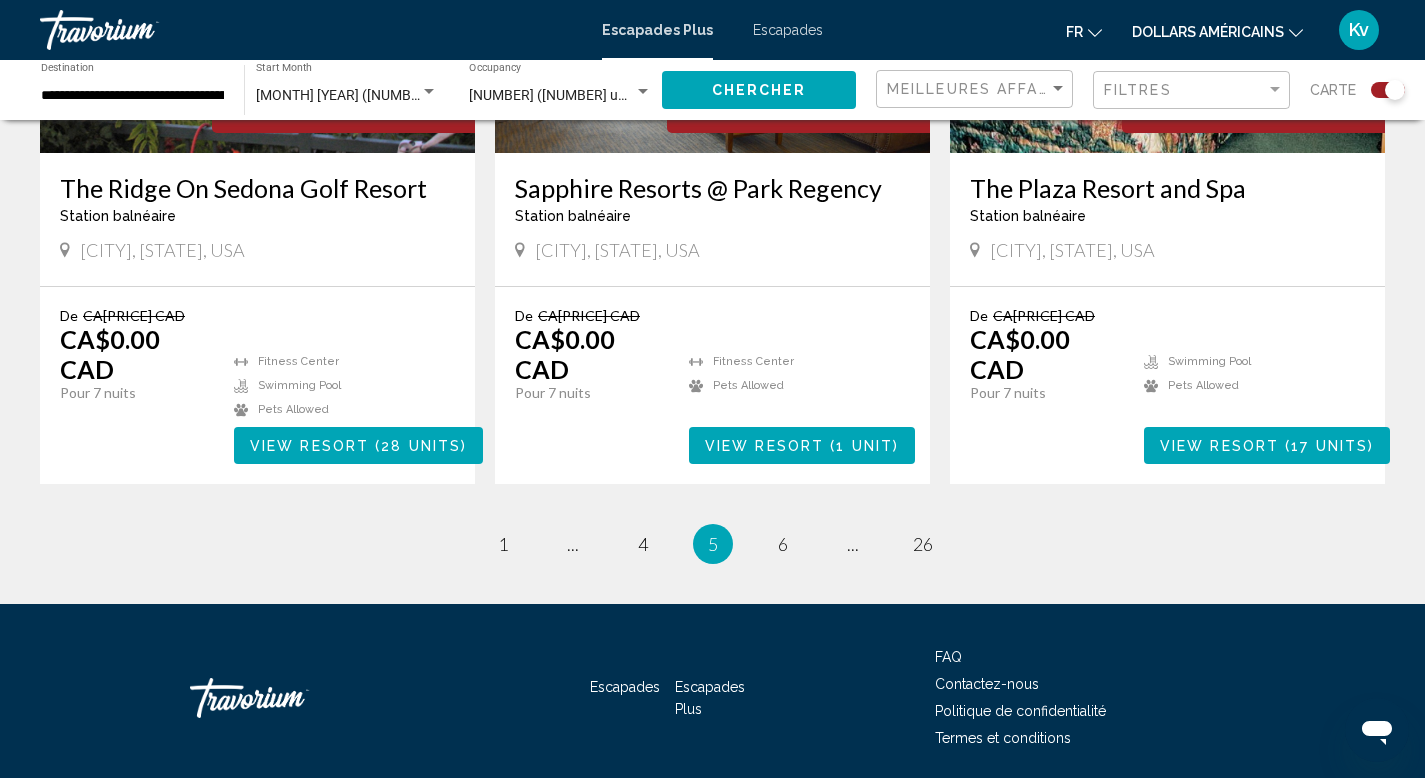 scroll, scrollTop: 3218, scrollLeft: 0, axis: vertical 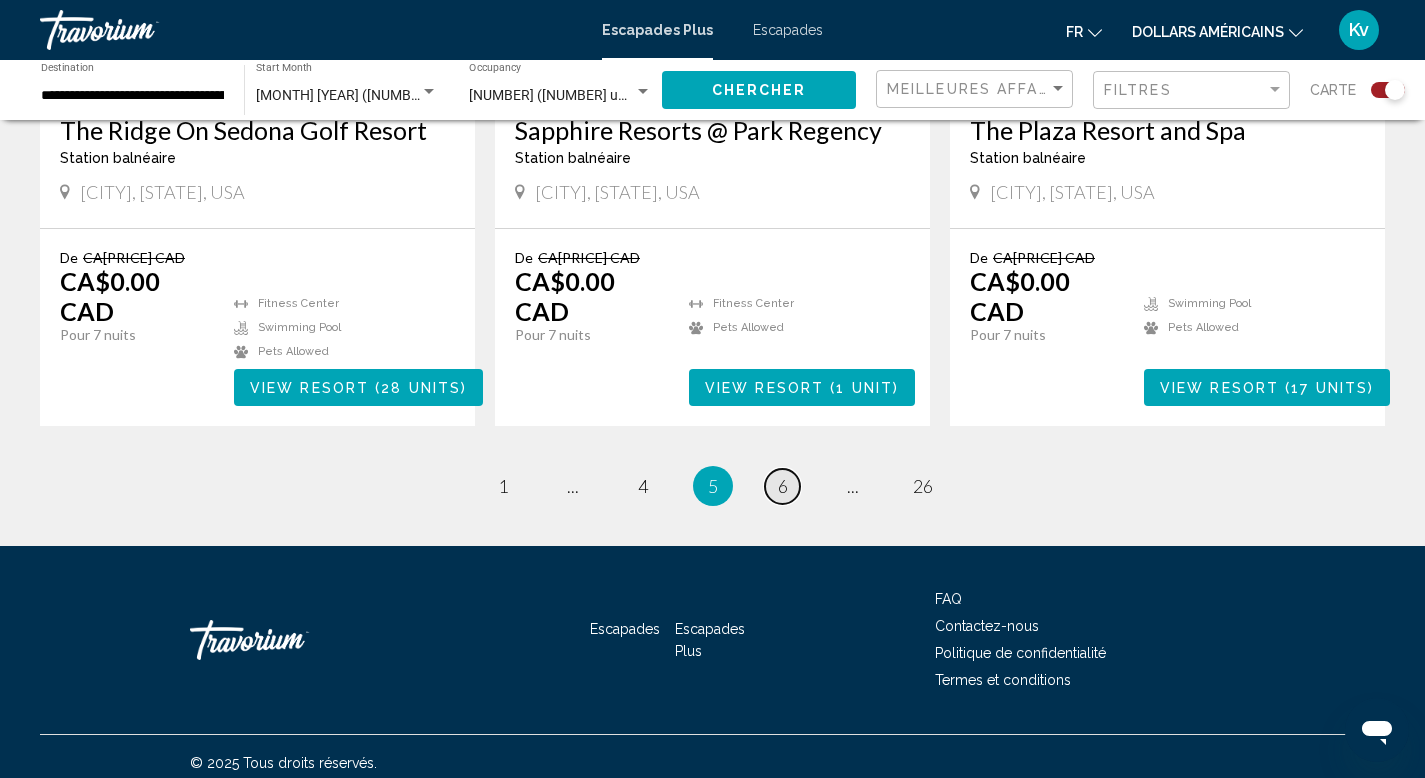 click on "6" at bounding box center [783, 486] 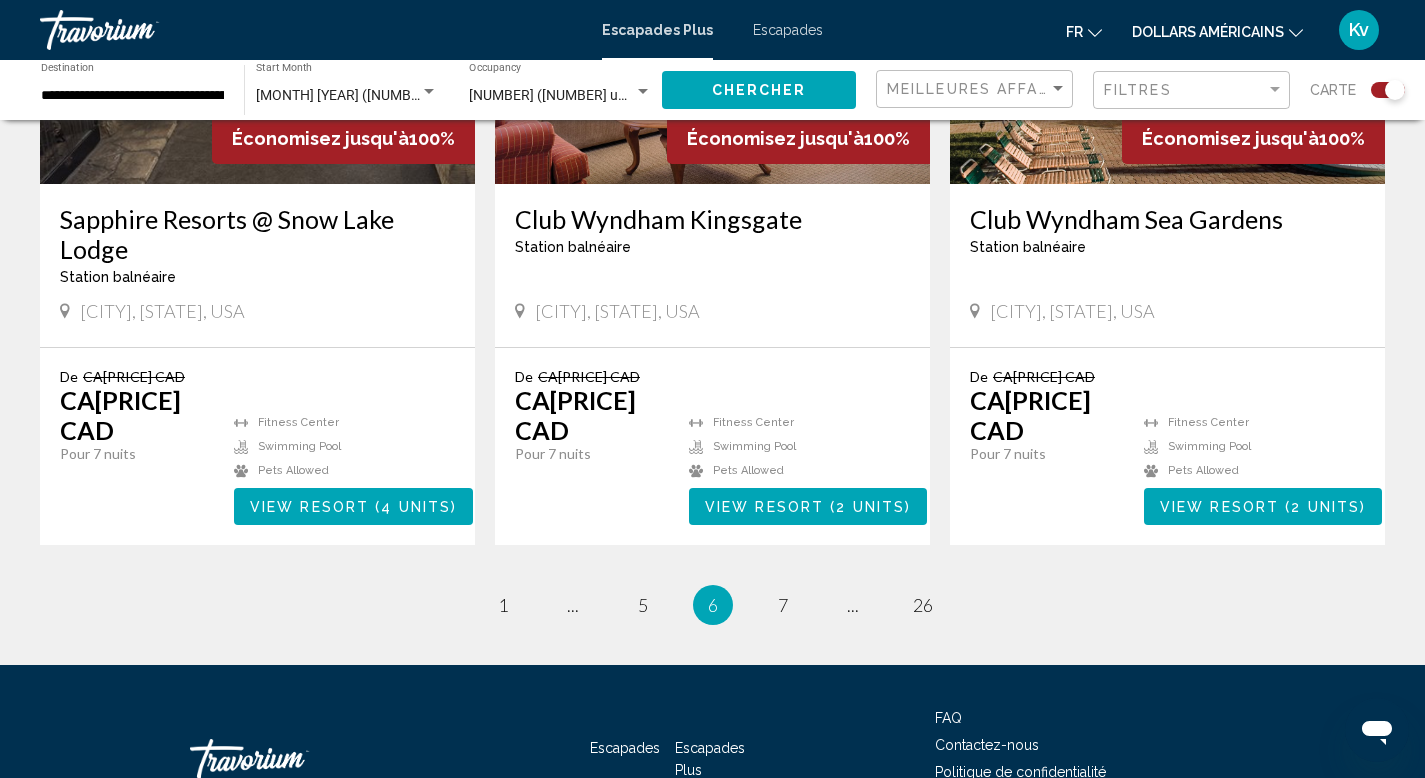 scroll, scrollTop: 3201, scrollLeft: 0, axis: vertical 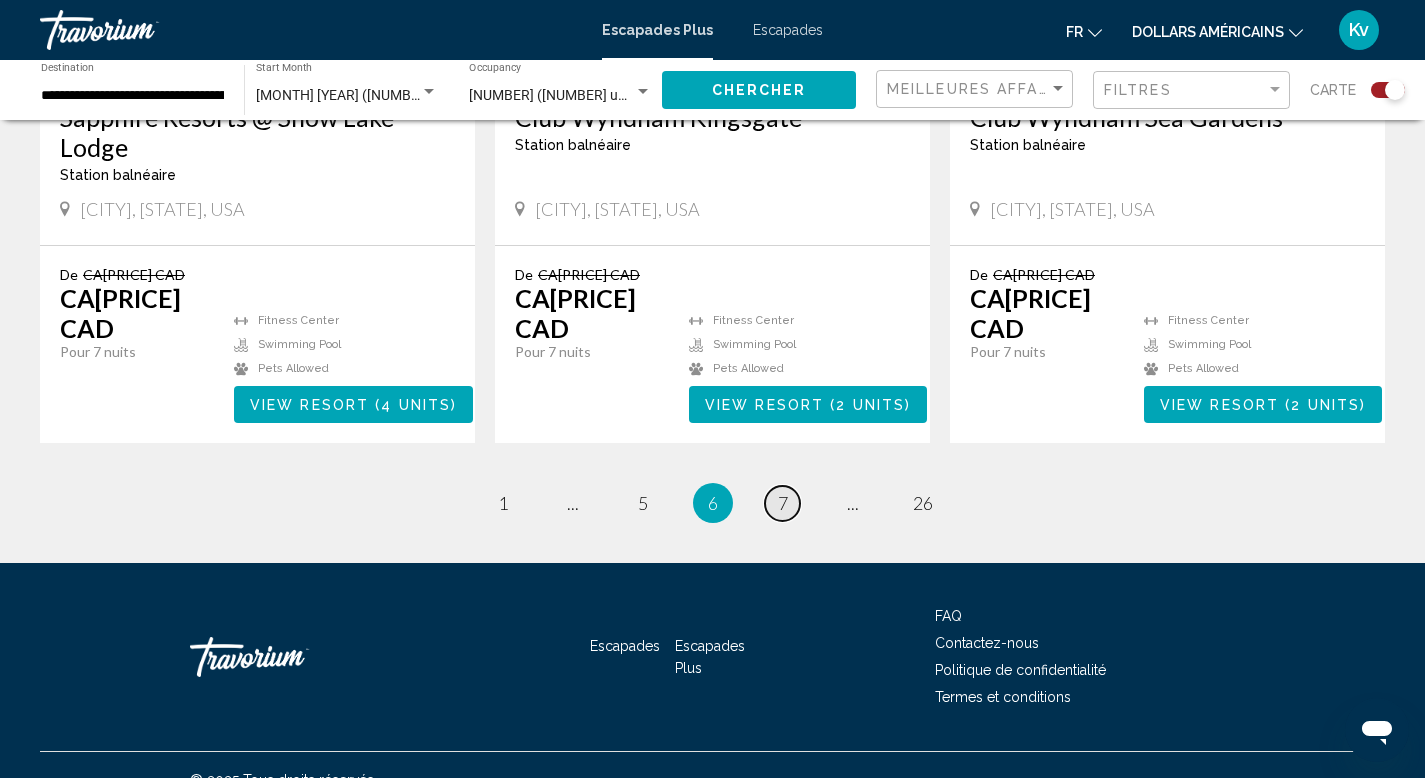 click on "page  7" at bounding box center (782, 503) 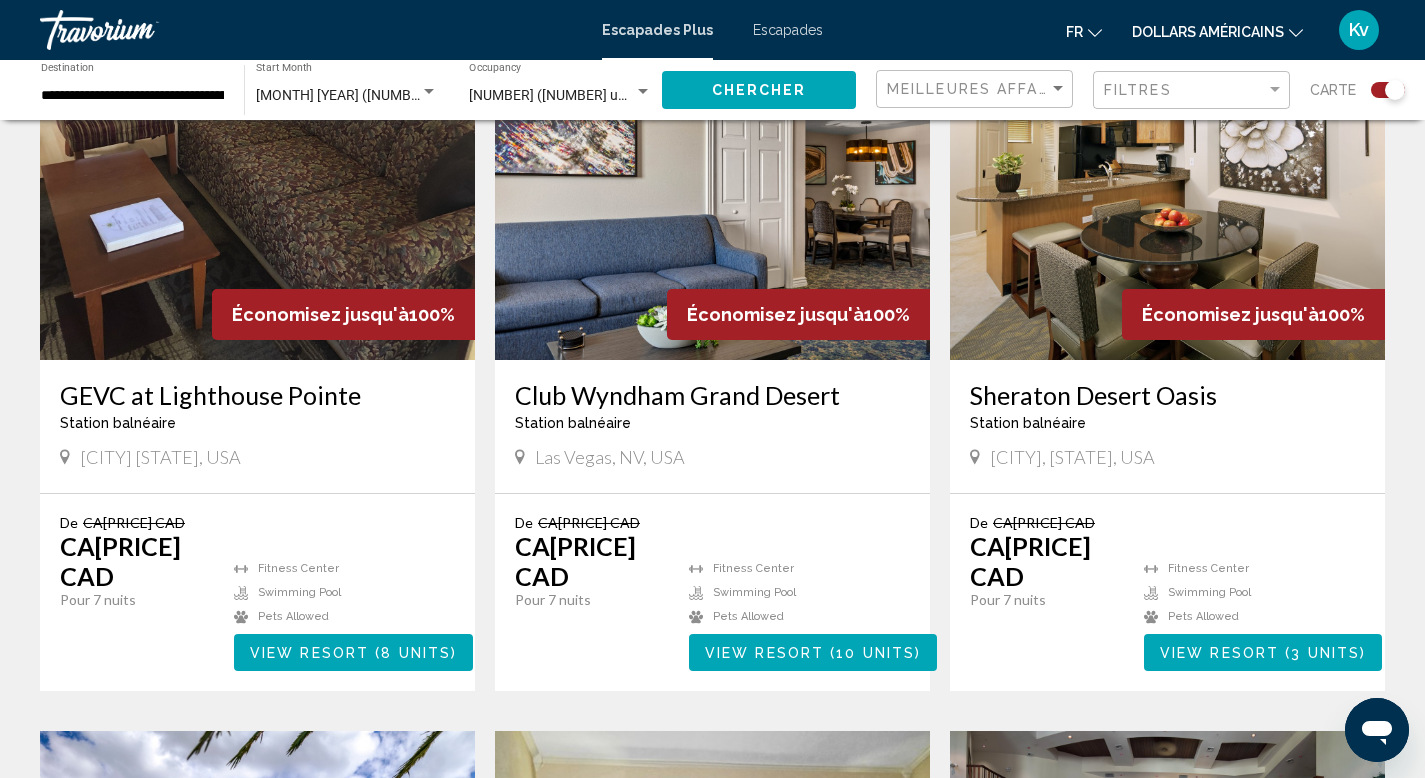 scroll, scrollTop: 785, scrollLeft: 0, axis: vertical 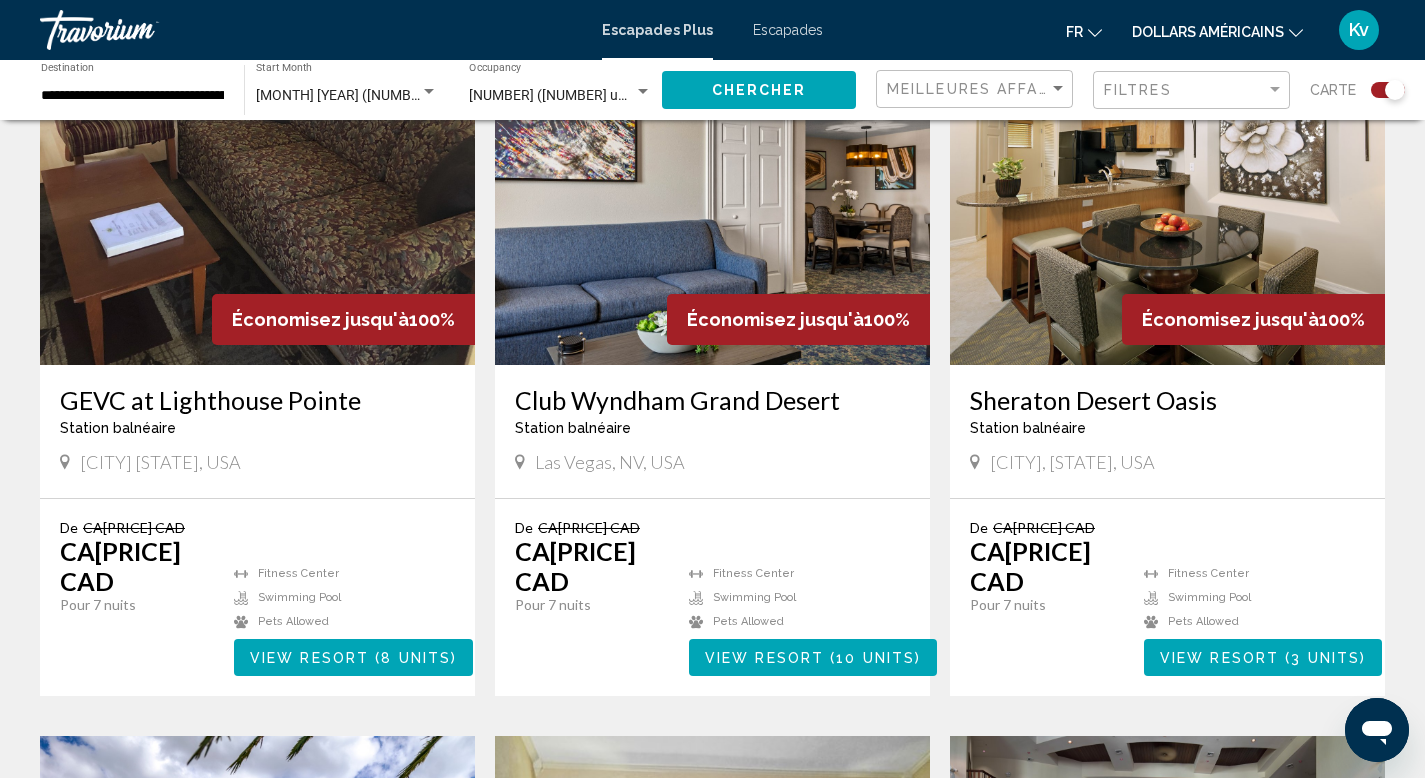 click at bounding box center [712, 205] 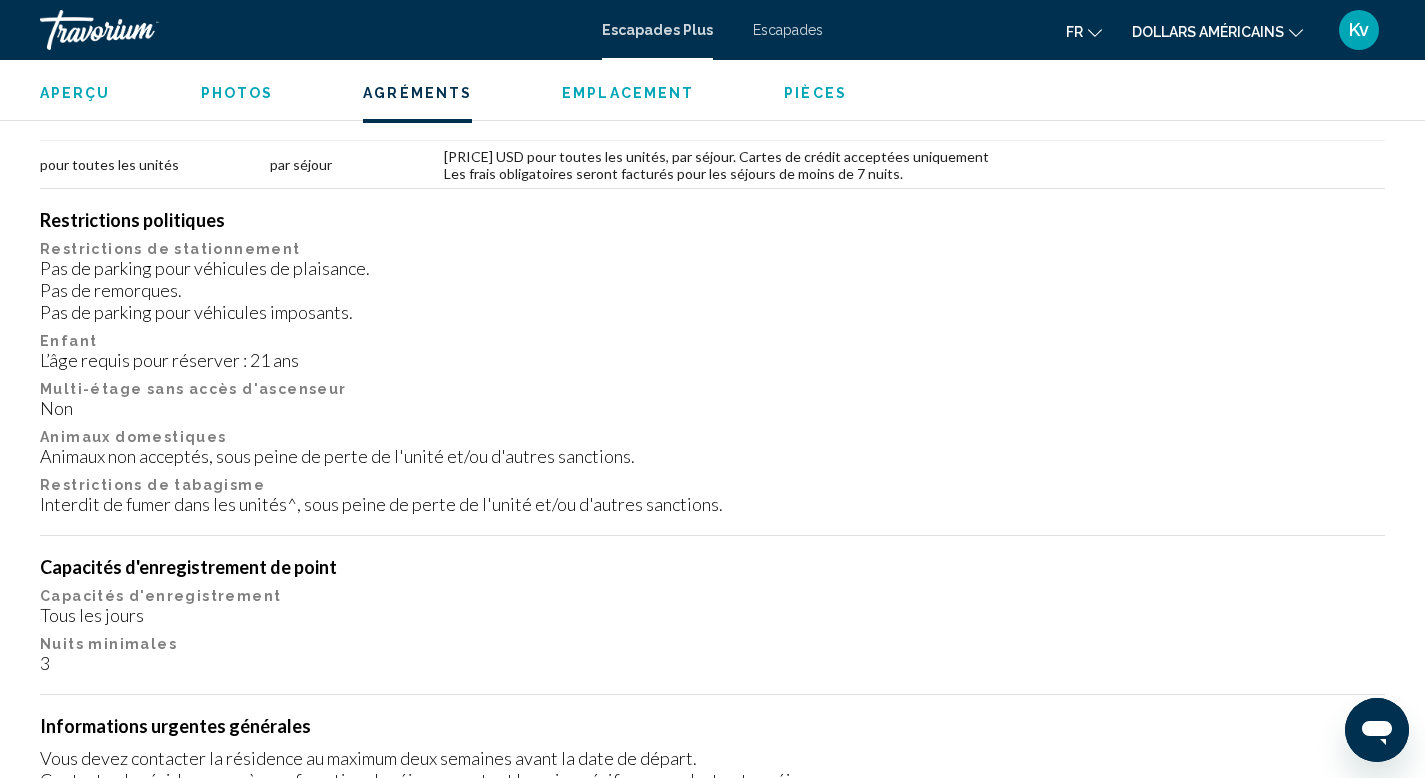 scroll, scrollTop: 1779, scrollLeft: 0, axis: vertical 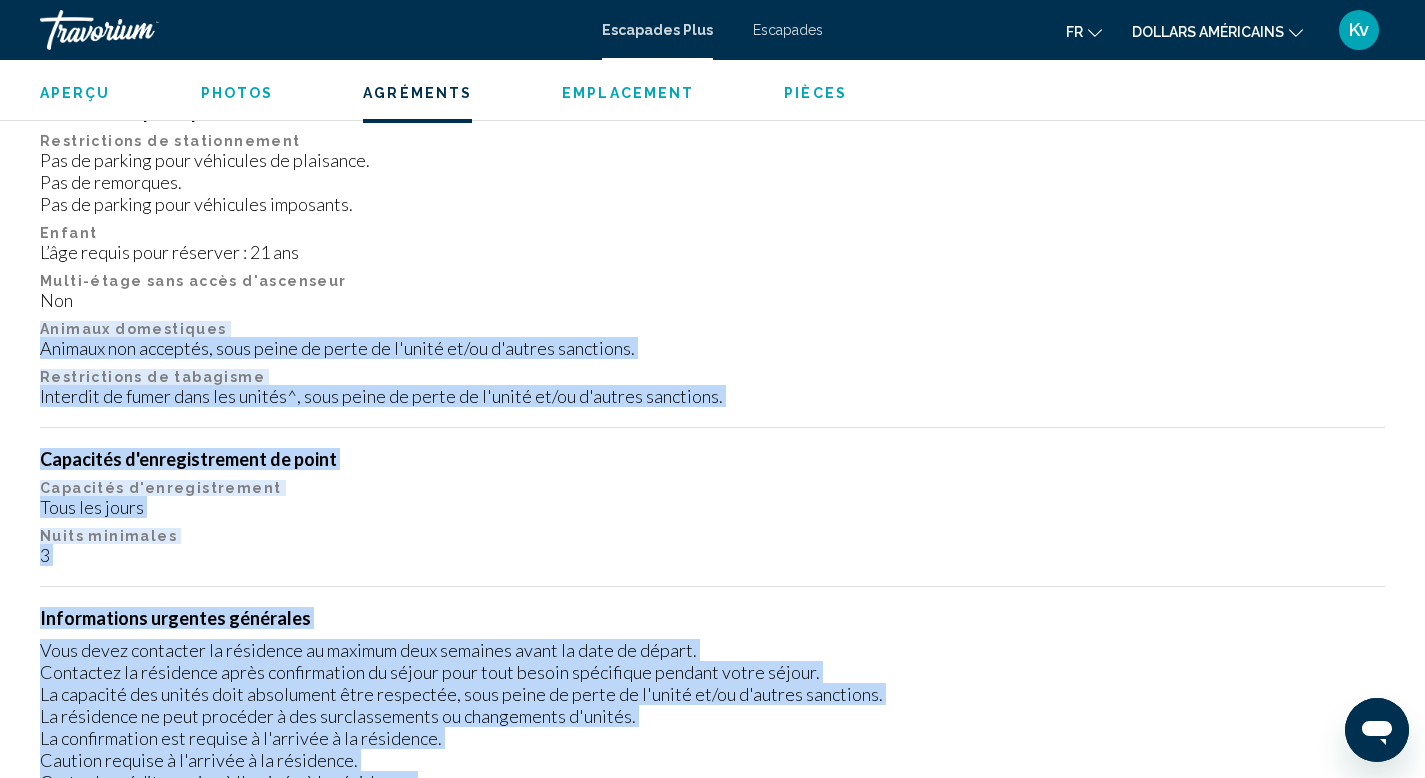drag, startPoint x: 1424, startPoint y: 295, endPoint x: 1437, endPoint y: 360, distance: 66.287254 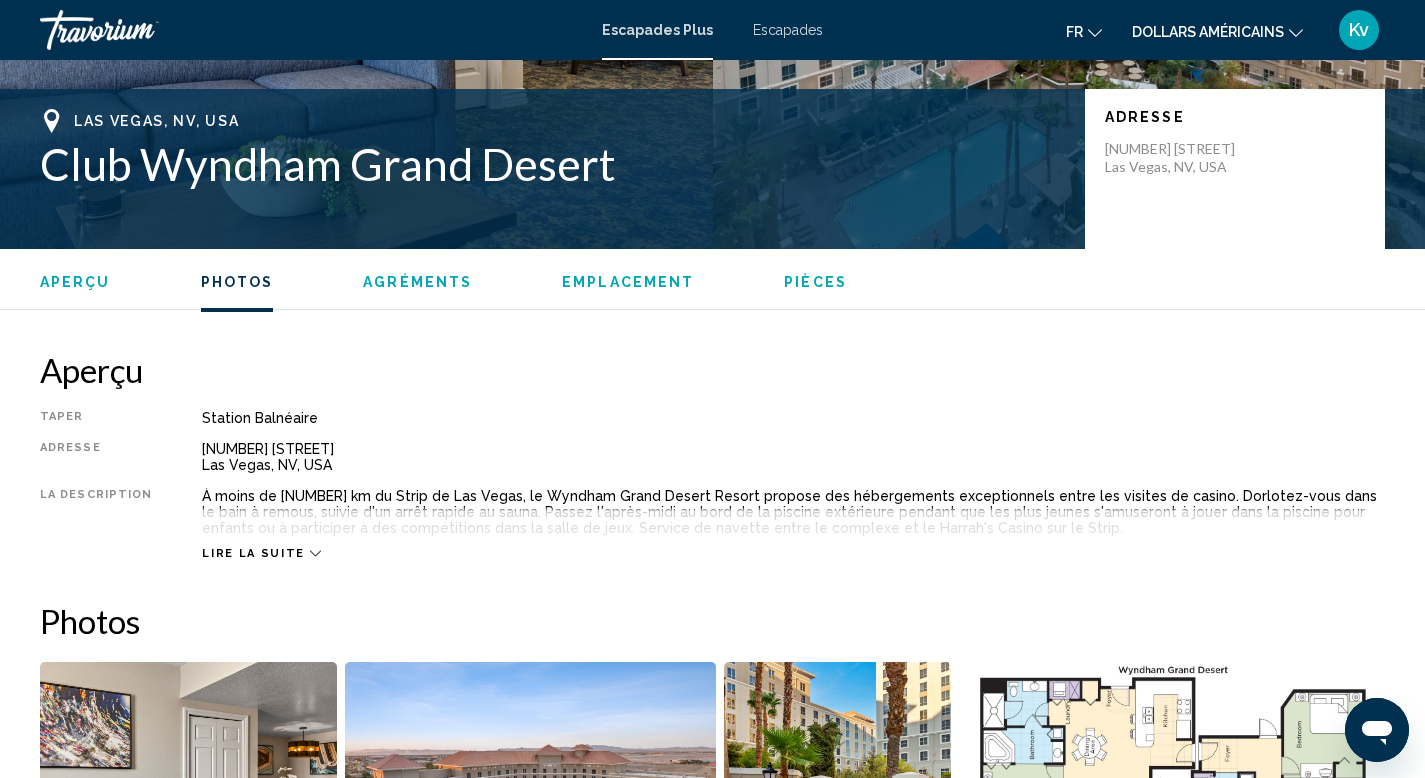 scroll, scrollTop: 0, scrollLeft: 0, axis: both 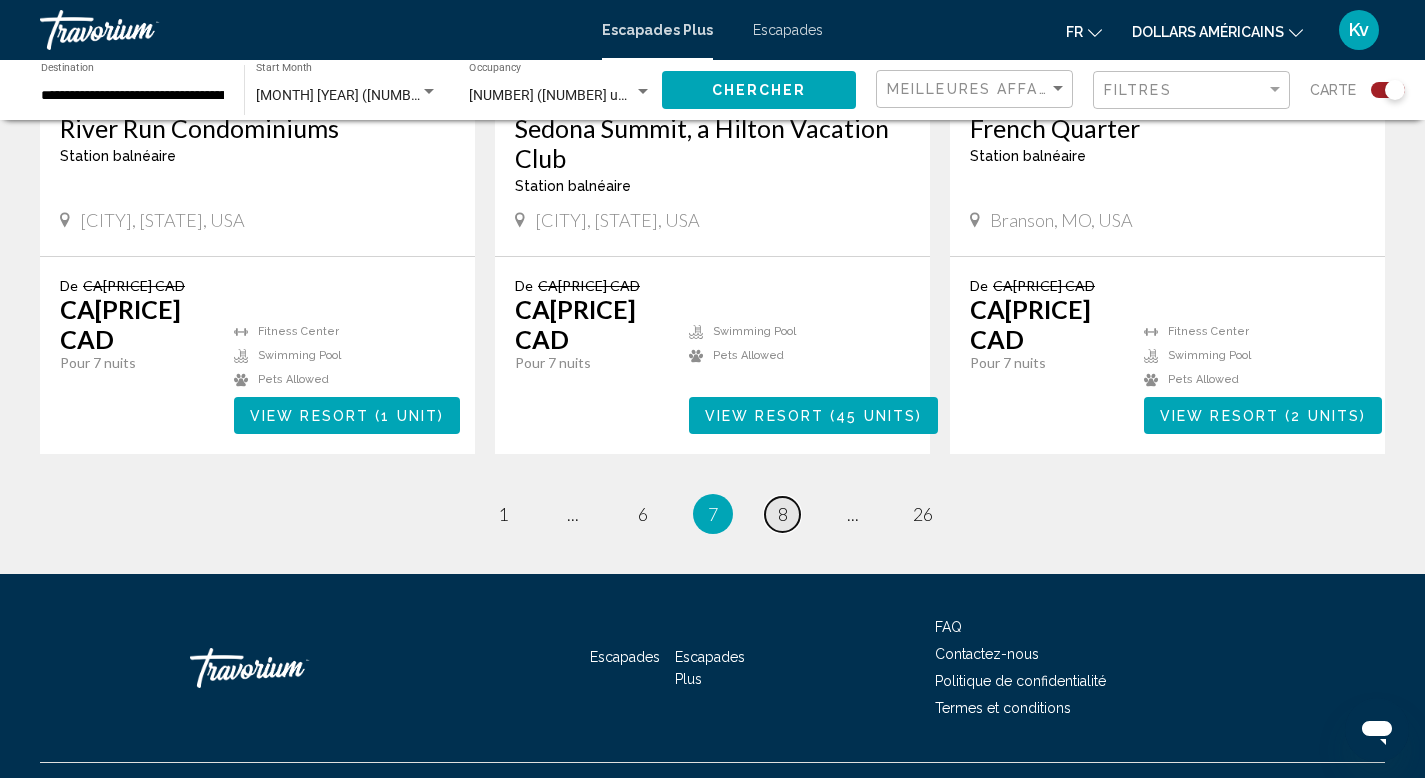 click on "8" at bounding box center [783, 514] 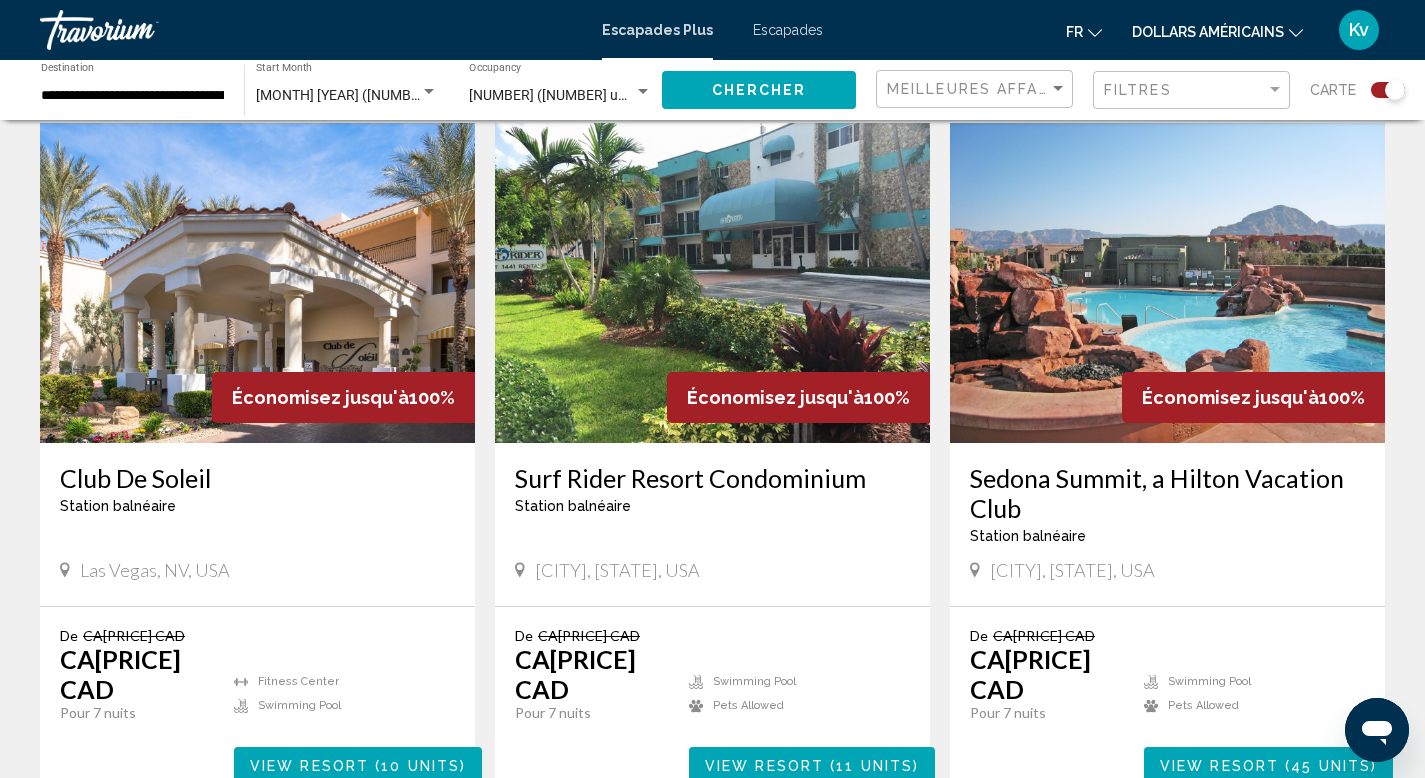 scroll, scrollTop: 671, scrollLeft: 0, axis: vertical 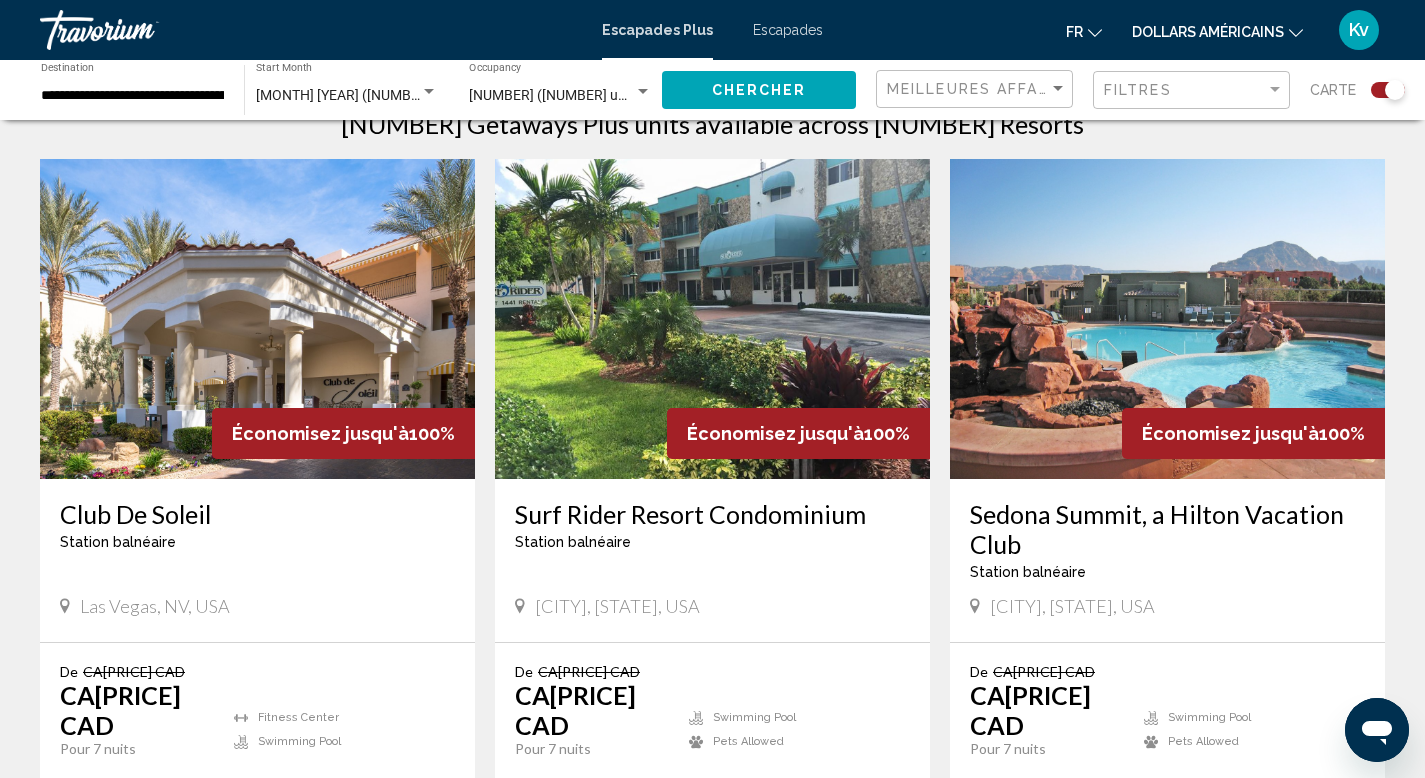 click at bounding box center [257, 319] 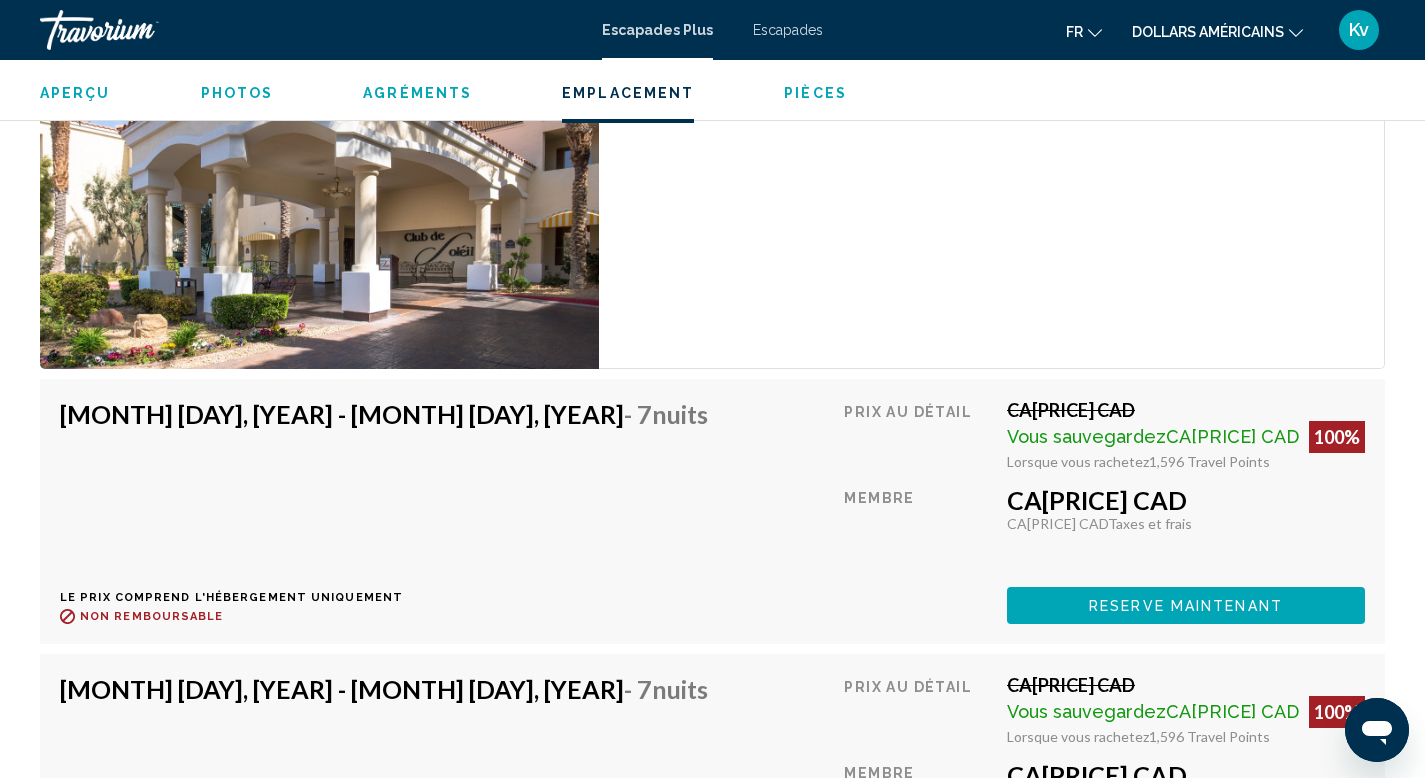 scroll, scrollTop: 3628, scrollLeft: 0, axis: vertical 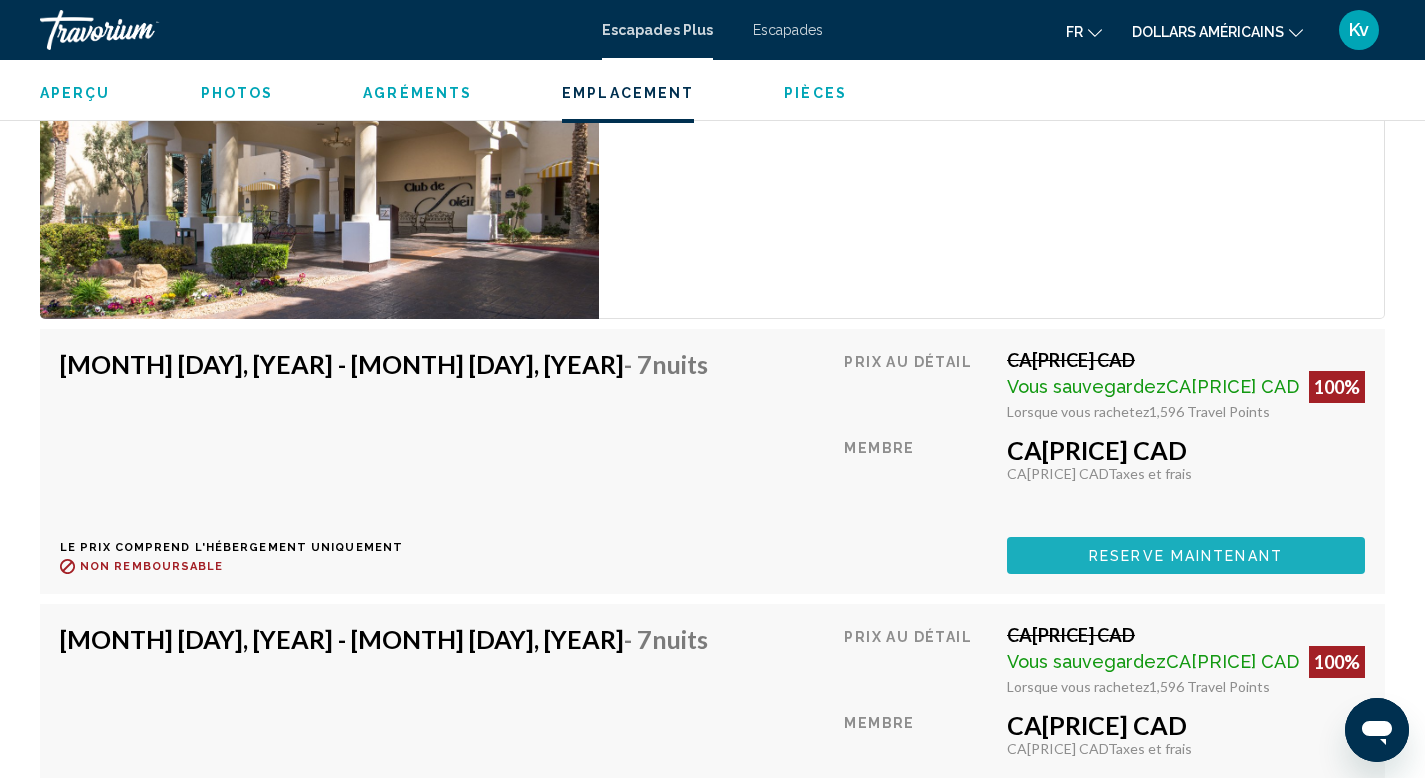click on "Reserve maintenant" at bounding box center [1186, 556] 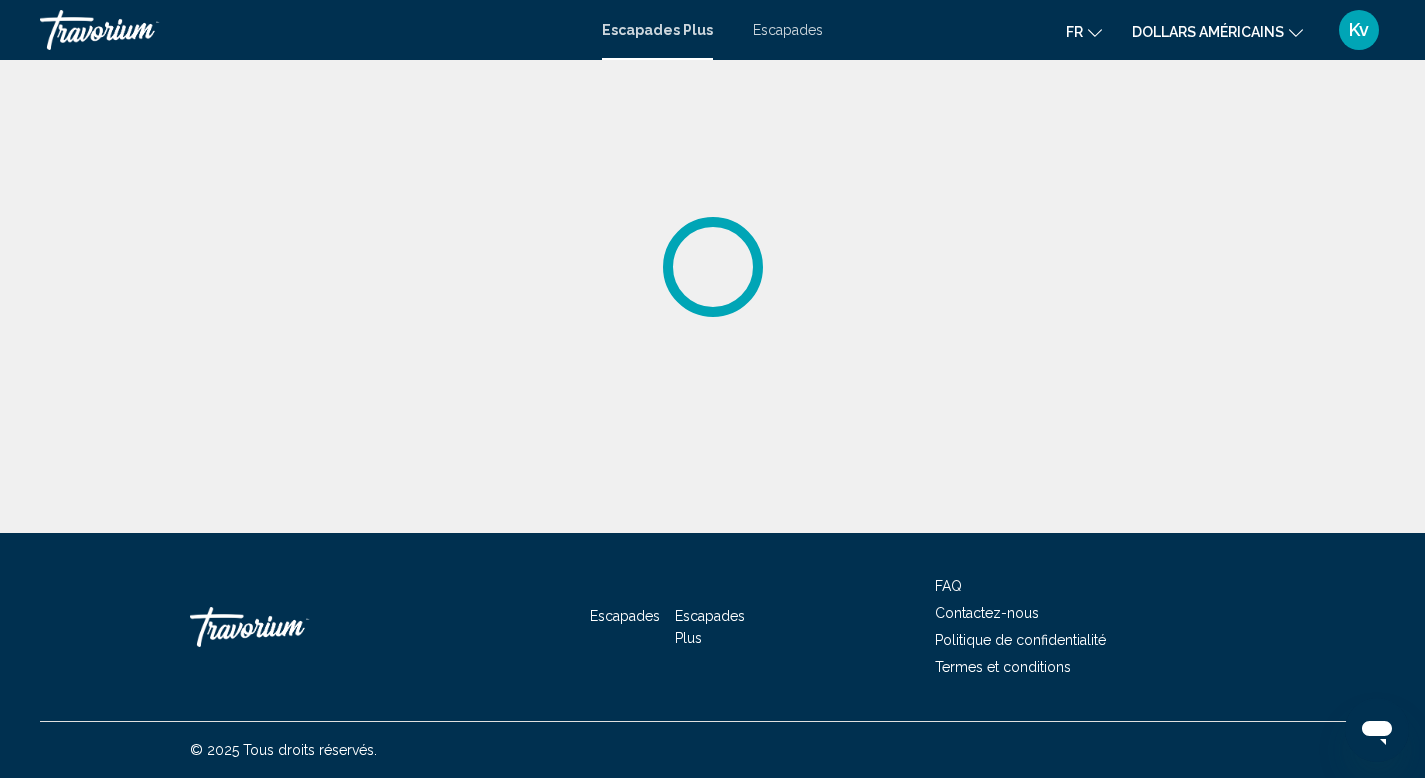 scroll, scrollTop: 0, scrollLeft: 0, axis: both 